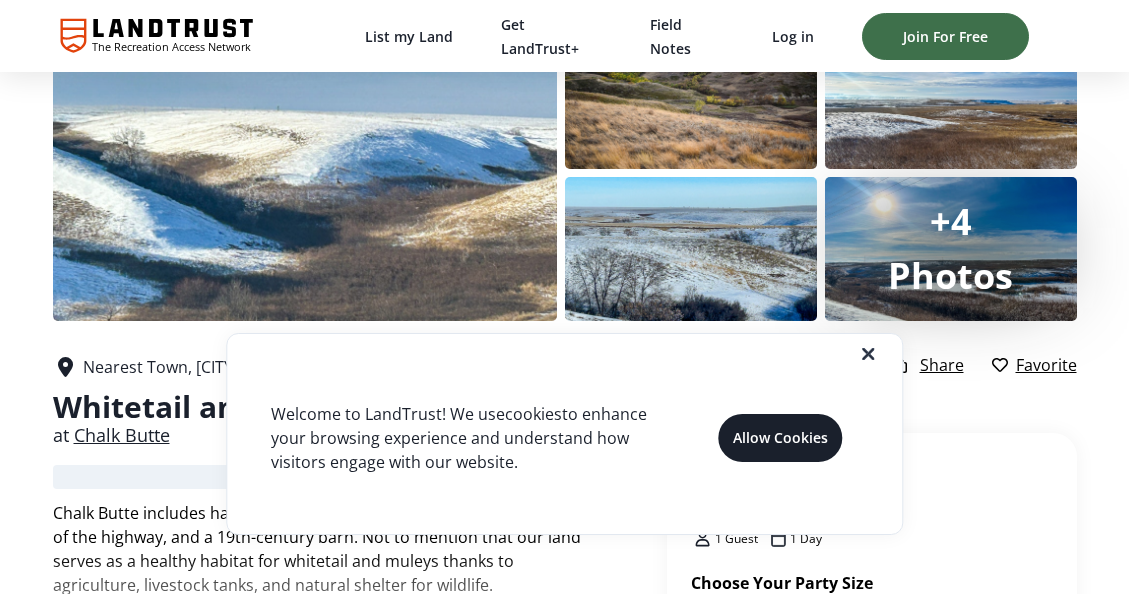 scroll, scrollTop: 72, scrollLeft: 0, axis: vertical 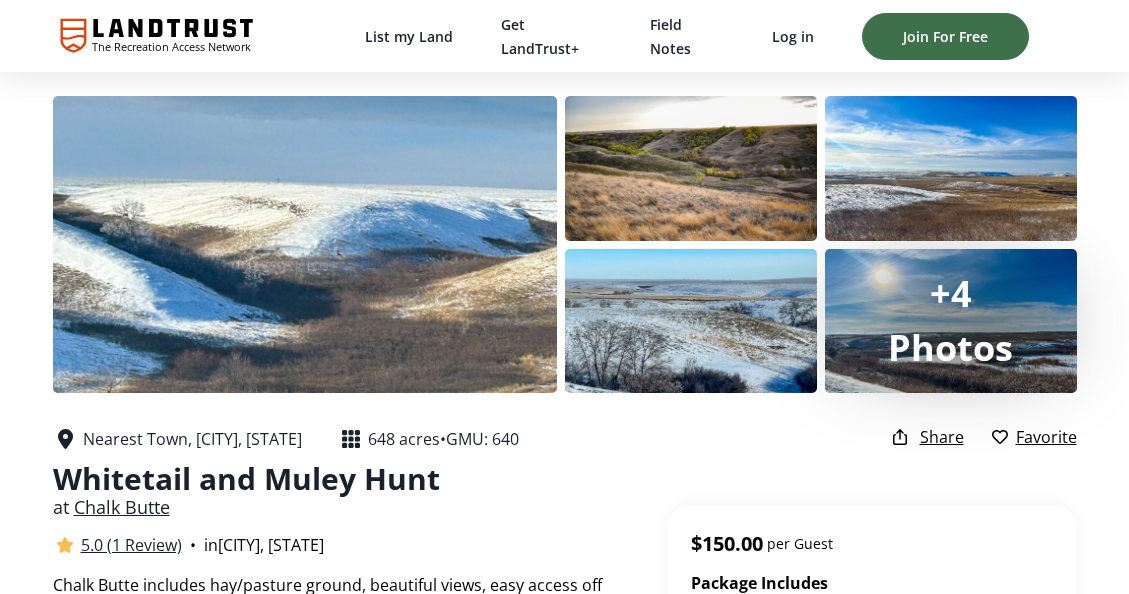 click on "Photos" at bounding box center [950, 347] 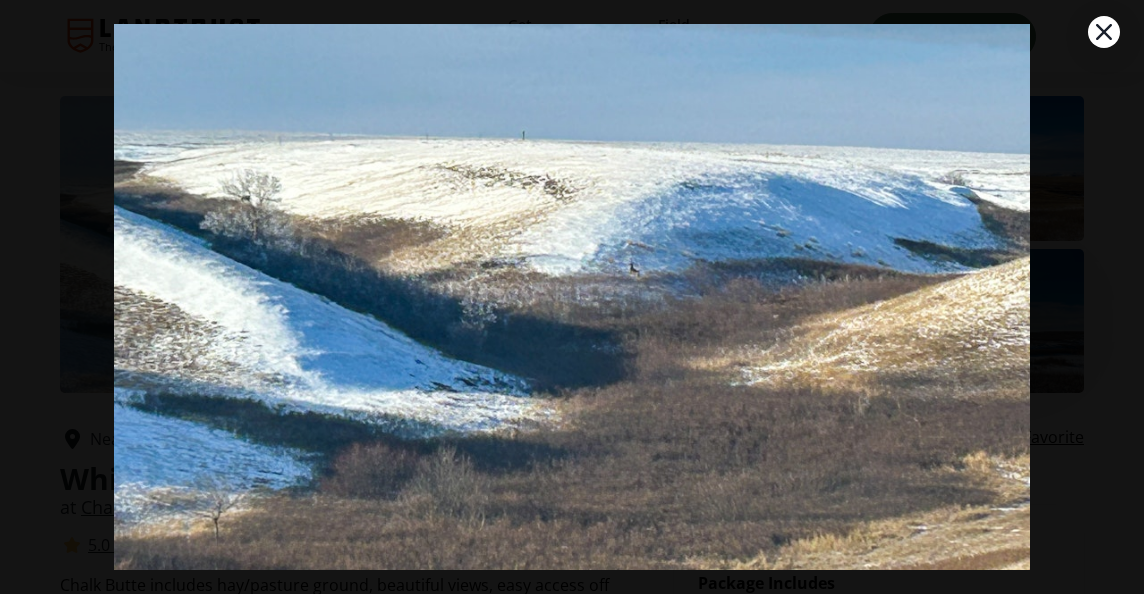 scroll, scrollTop: 114, scrollLeft: 0, axis: vertical 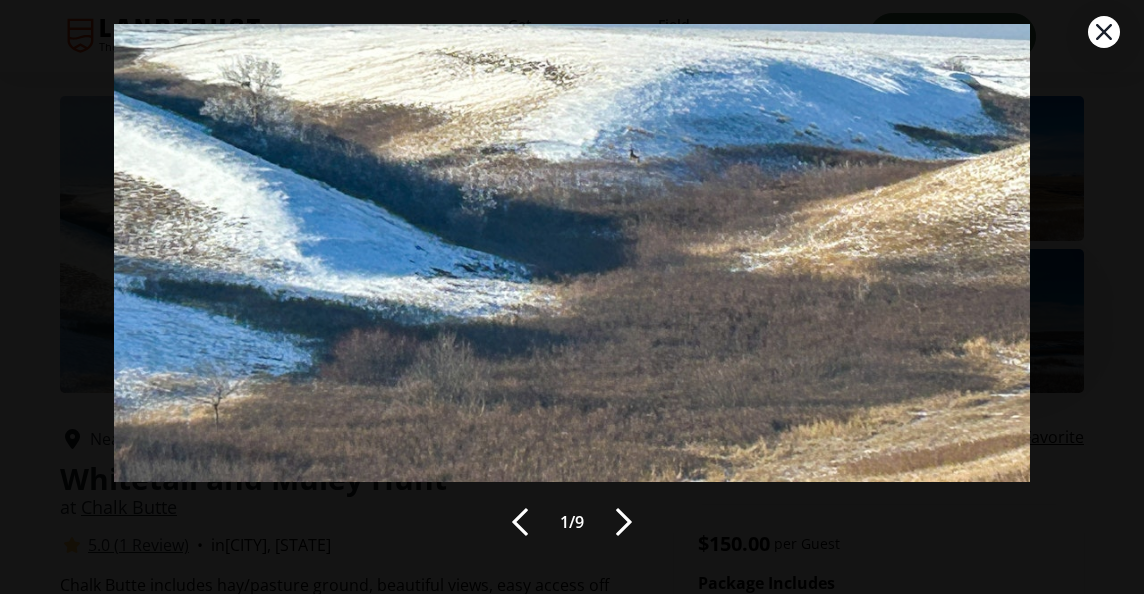 click at bounding box center [624, 522] 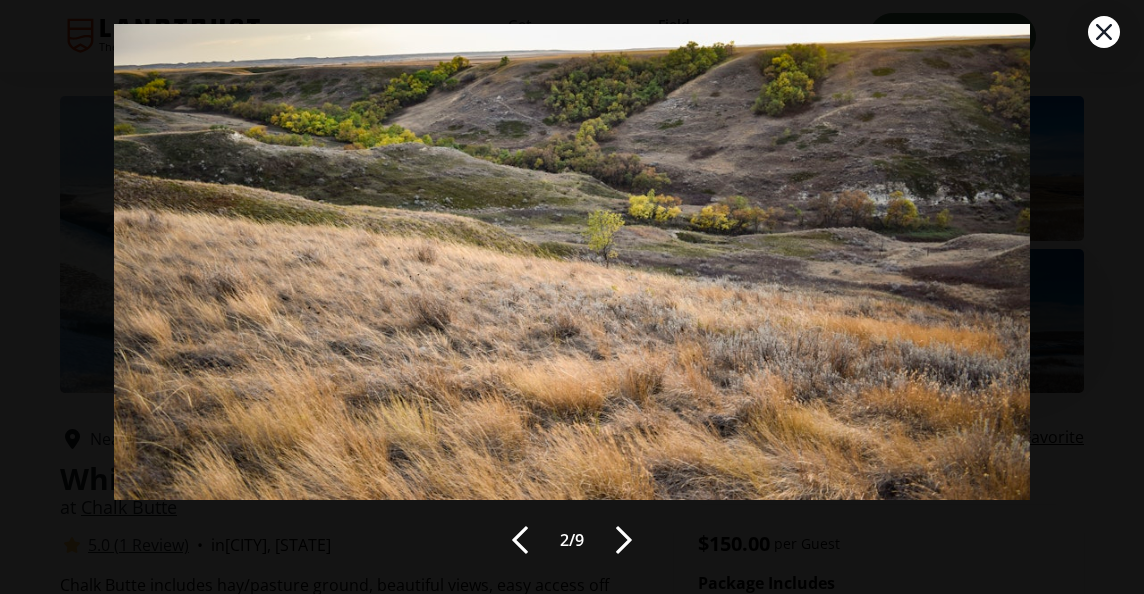 click at bounding box center [624, 540] 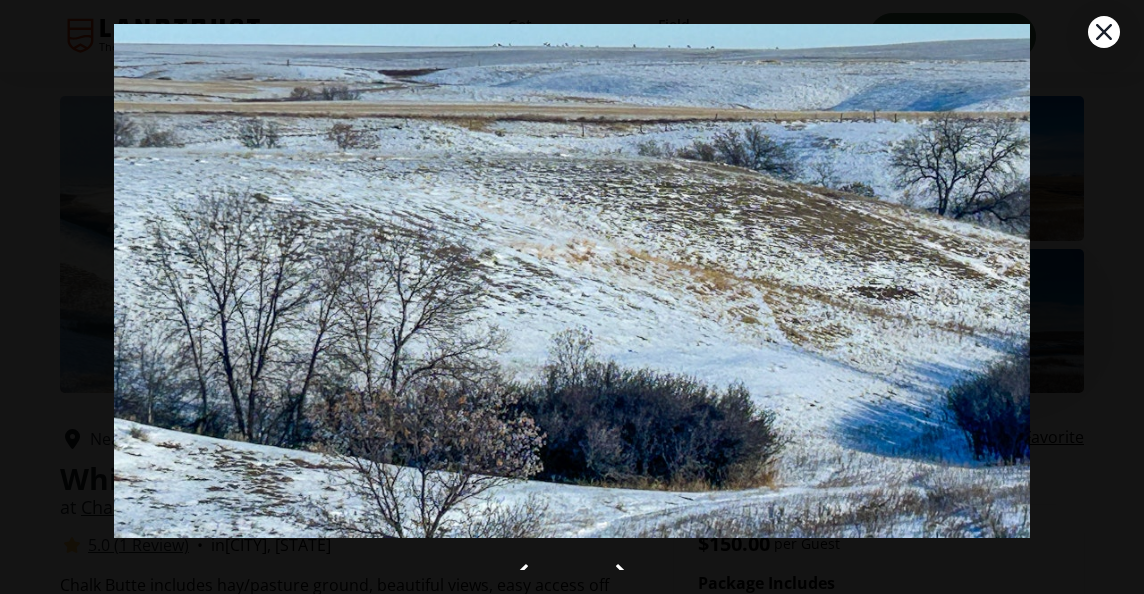 scroll, scrollTop: 20, scrollLeft: 0, axis: vertical 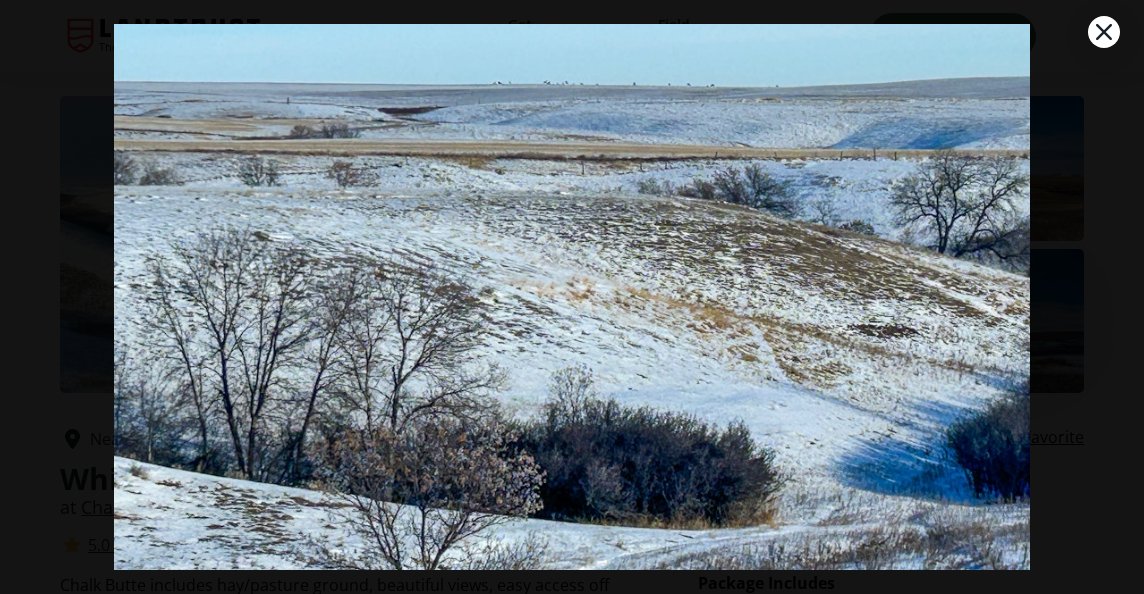 click at bounding box center (571, 233) 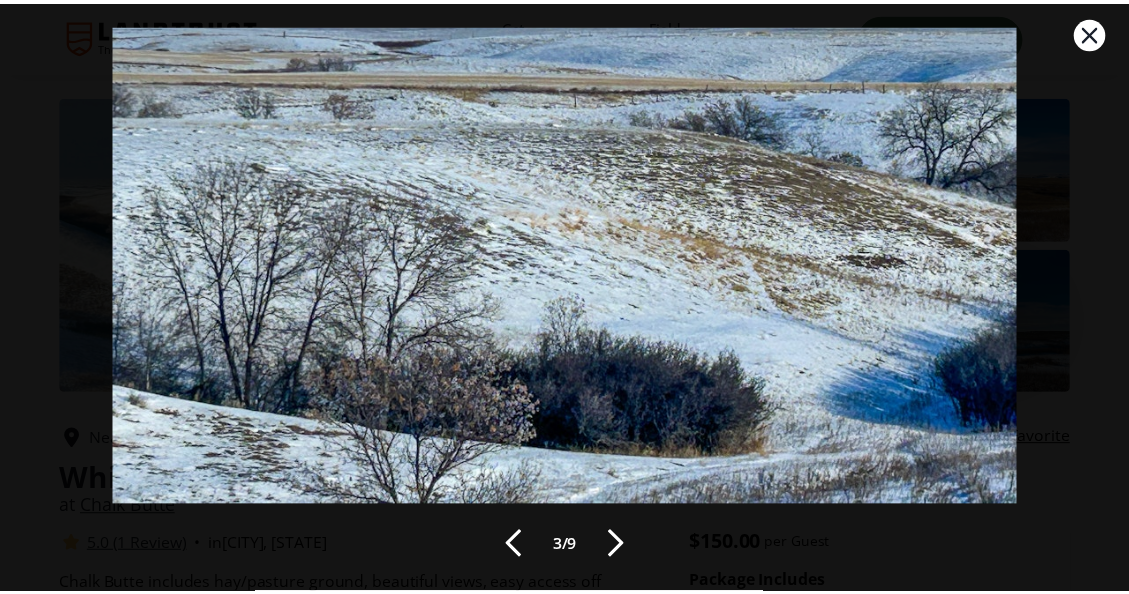 scroll, scrollTop: 91, scrollLeft: 0, axis: vertical 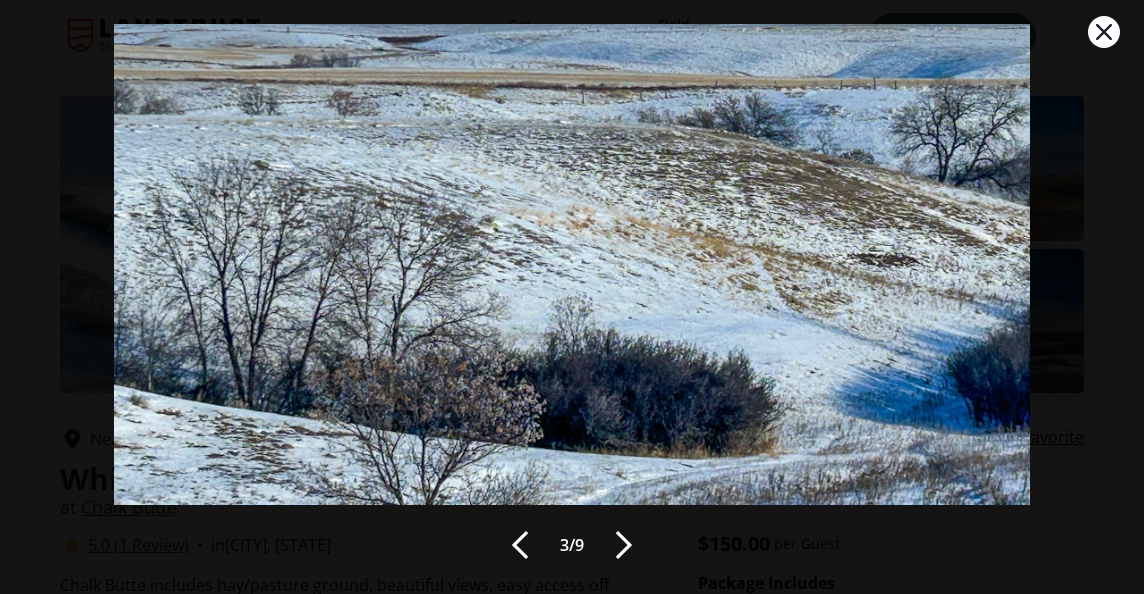 click at bounding box center (624, 545) 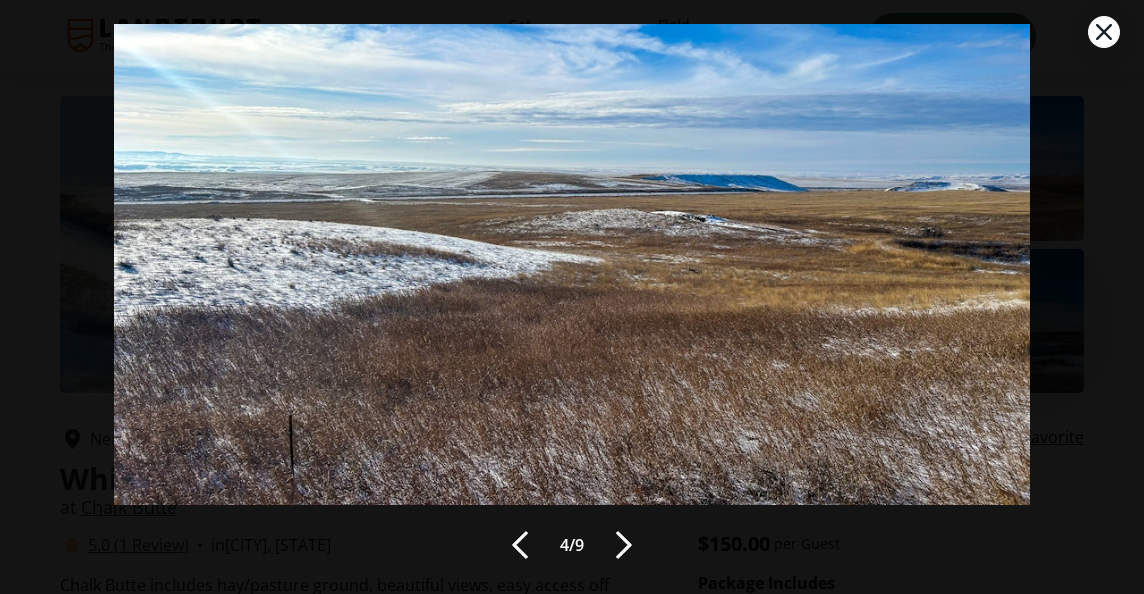 click at bounding box center (624, 545) 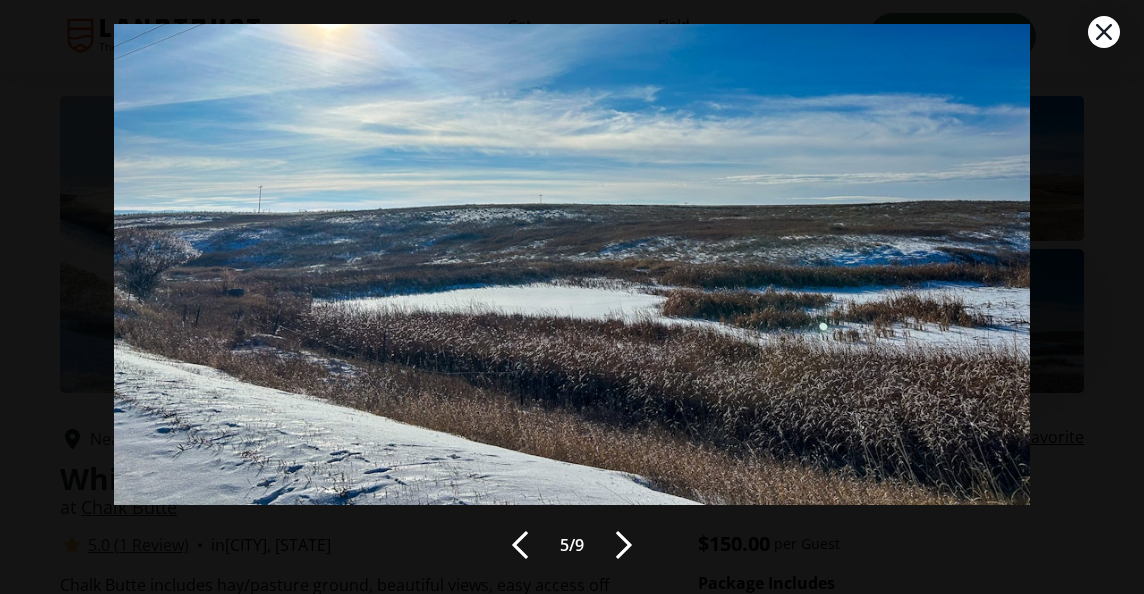 click at bounding box center [624, 545] 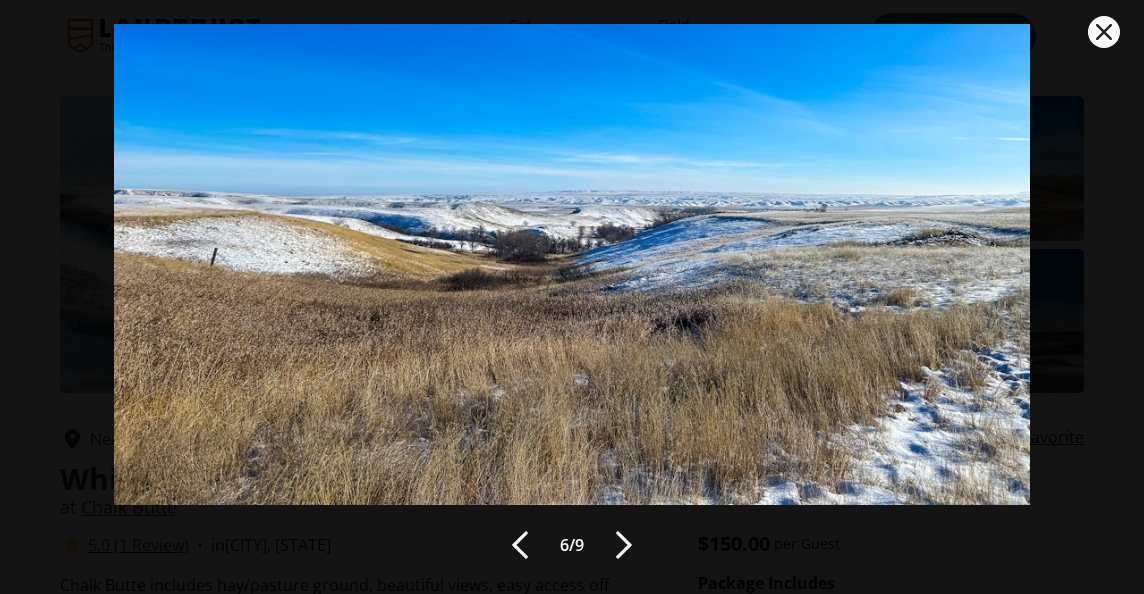 click 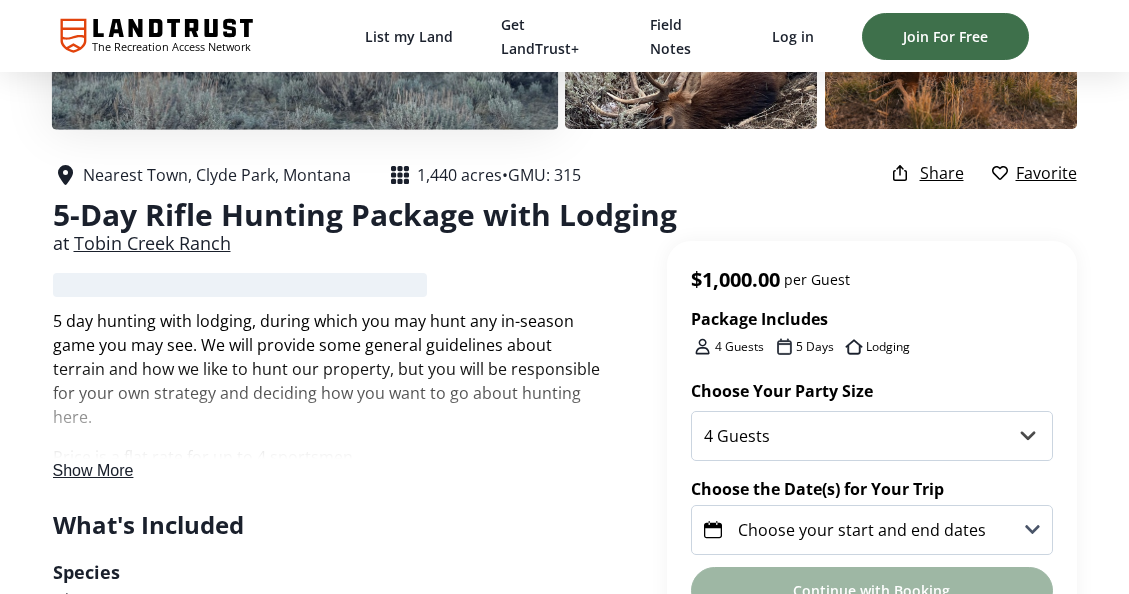 scroll, scrollTop: 271, scrollLeft: 0, axis: vertical 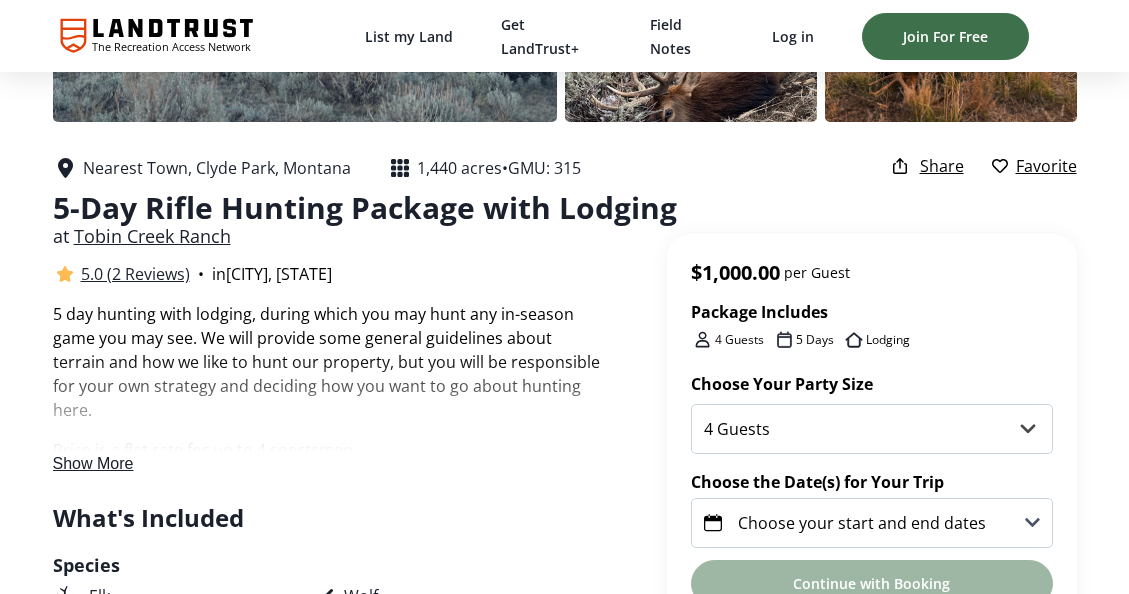 click on "Show More" at bounding box center [93, 463] 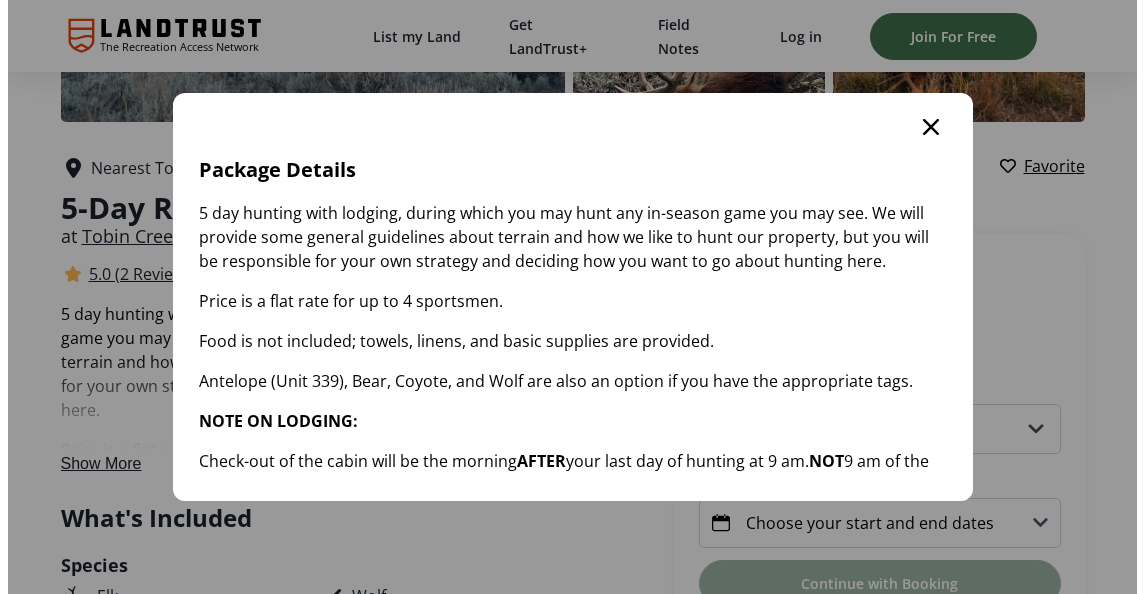 scroll, scrollTop: 0, scrollLeft: 0, axis: both 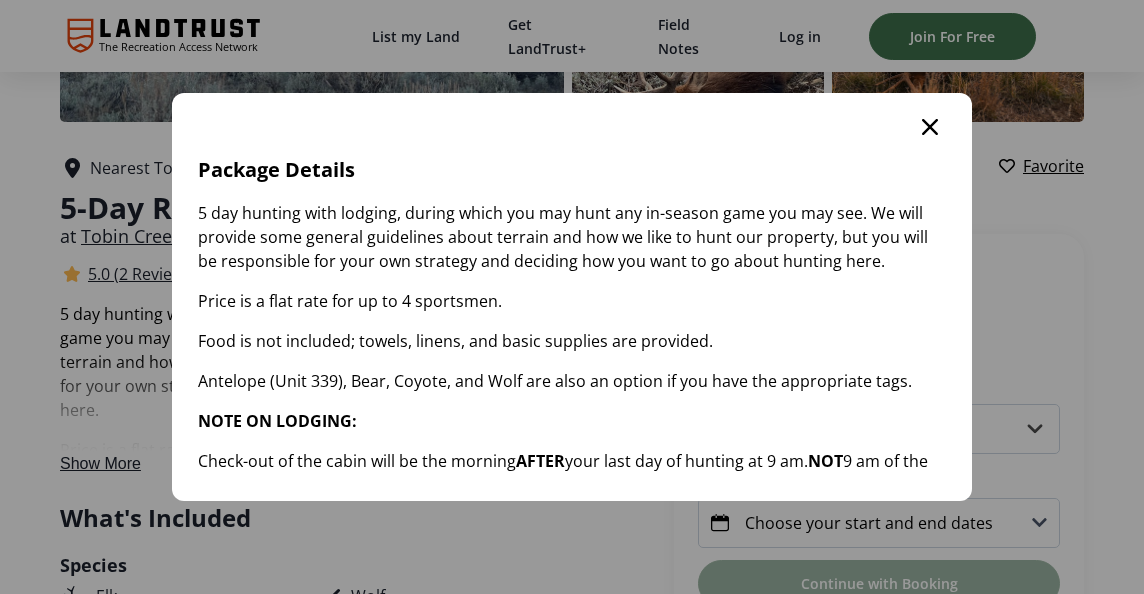 click 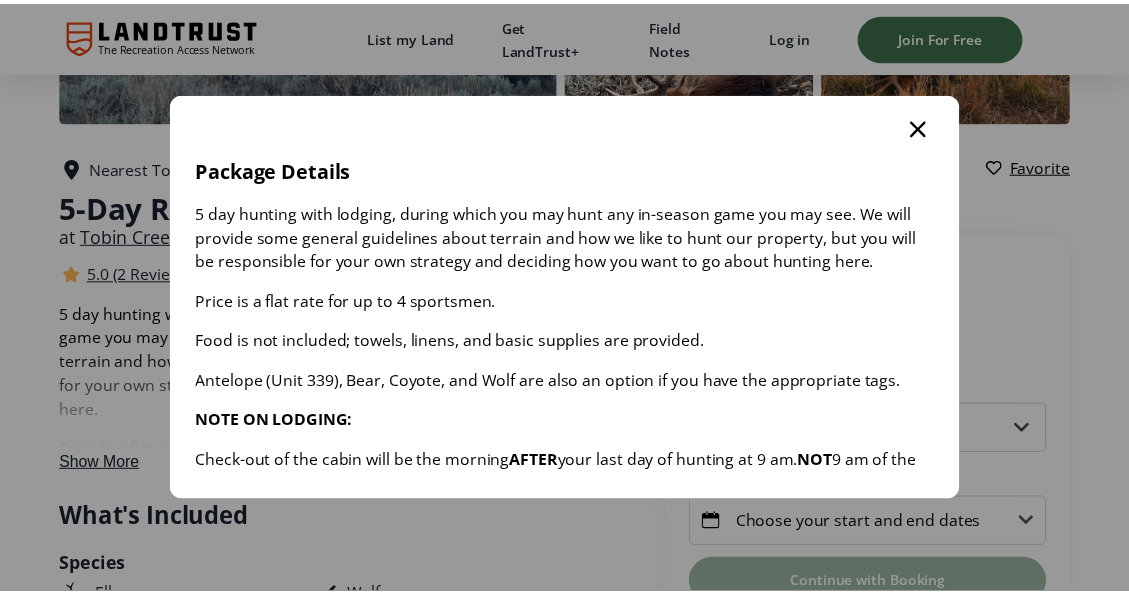 scroll, scrollTop: 271, scrollLeft: 0, axis: vertical 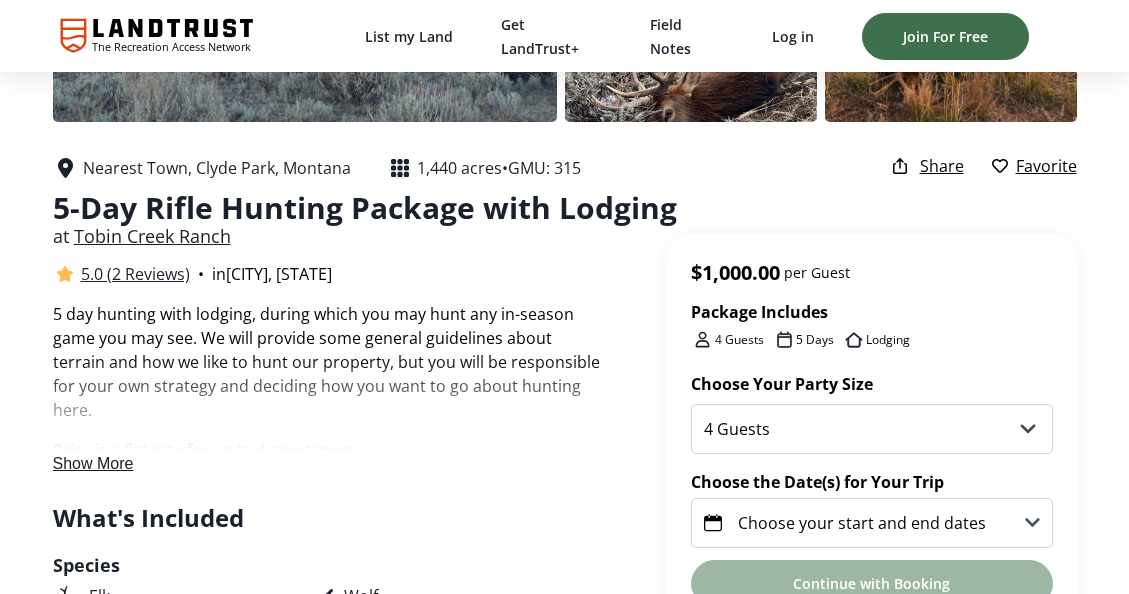click on "Show More" at bounding box center [93, 463] 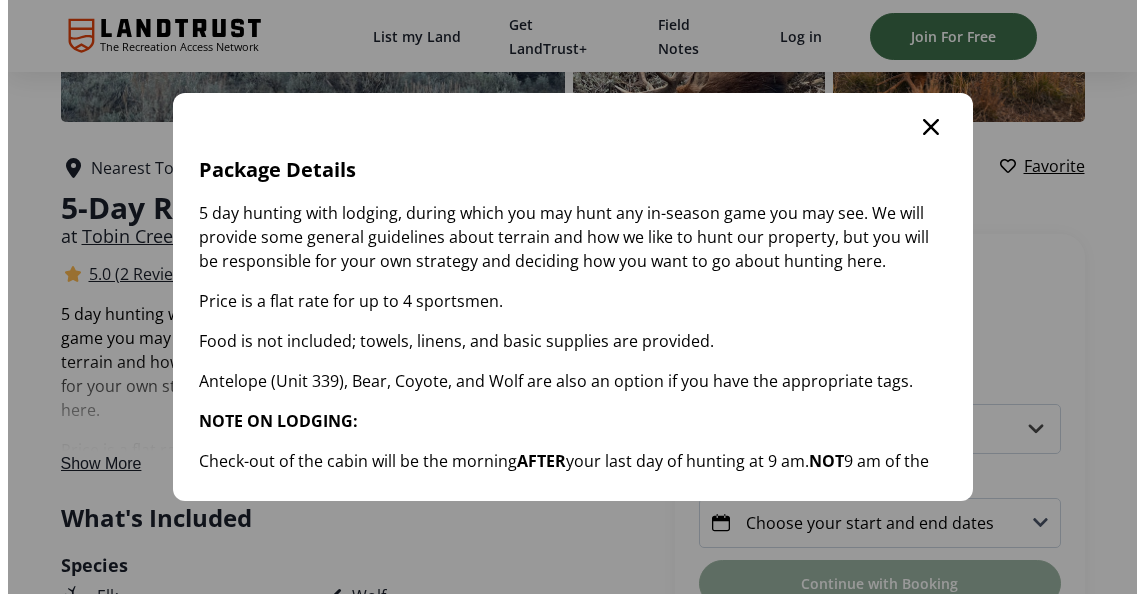 scroll, scrollTop: 0, scrollLeft: 0, axis: both 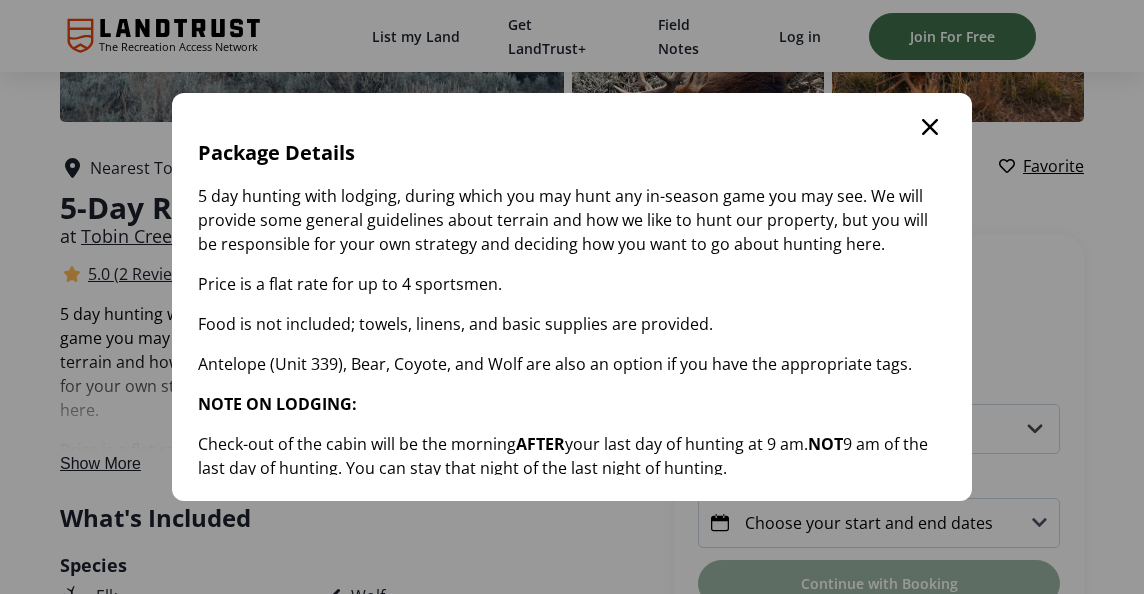 click 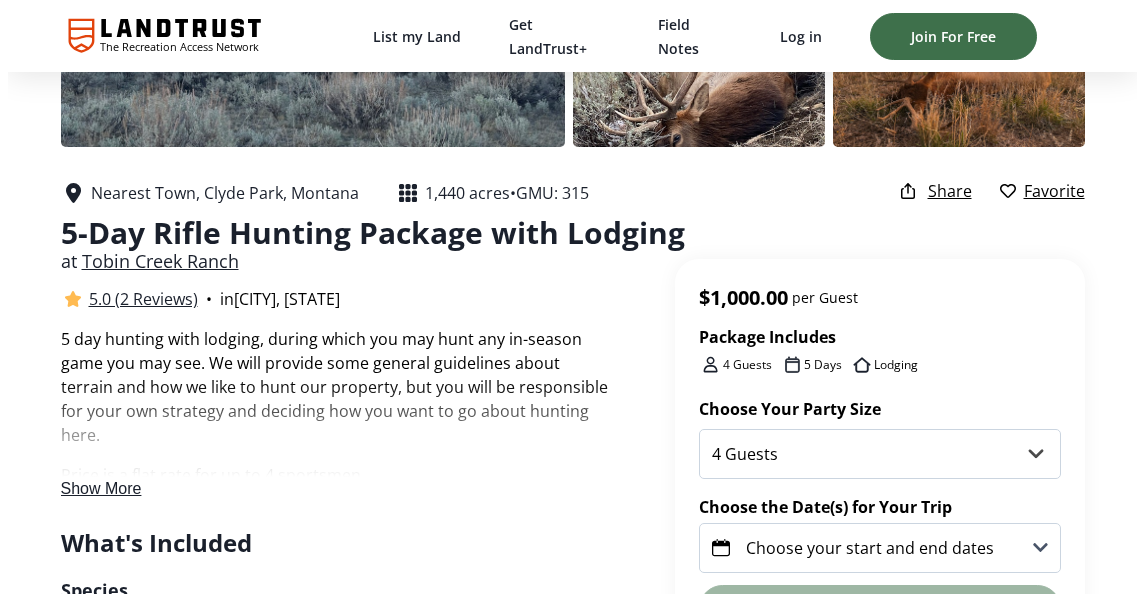 scroll, scrollTop: 0, scrollLeft: 0, axis: both 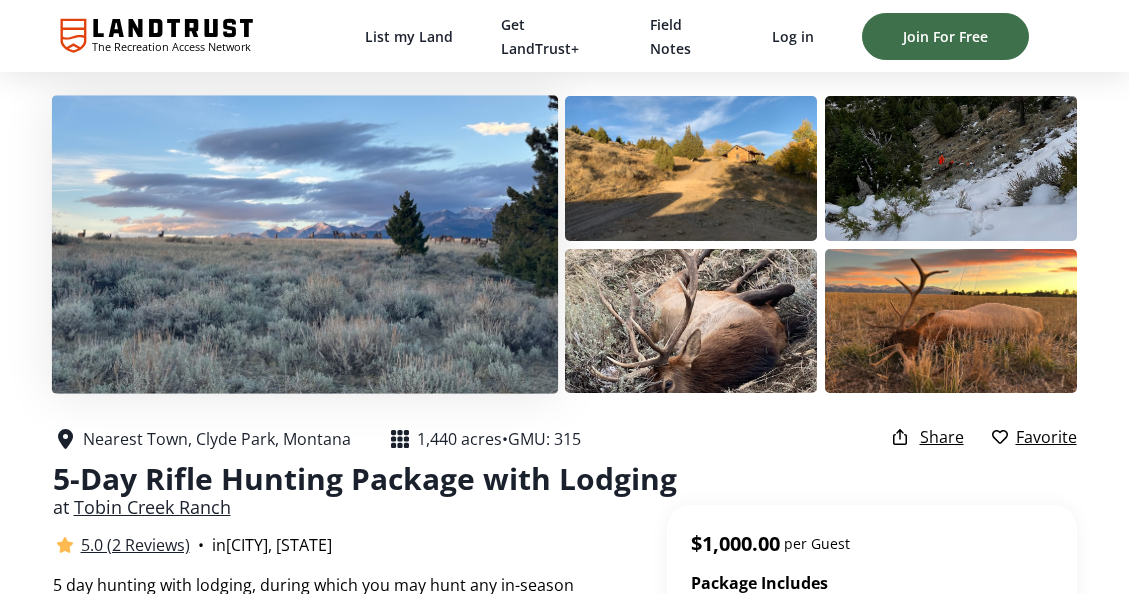click at bounding box center [304, 244] 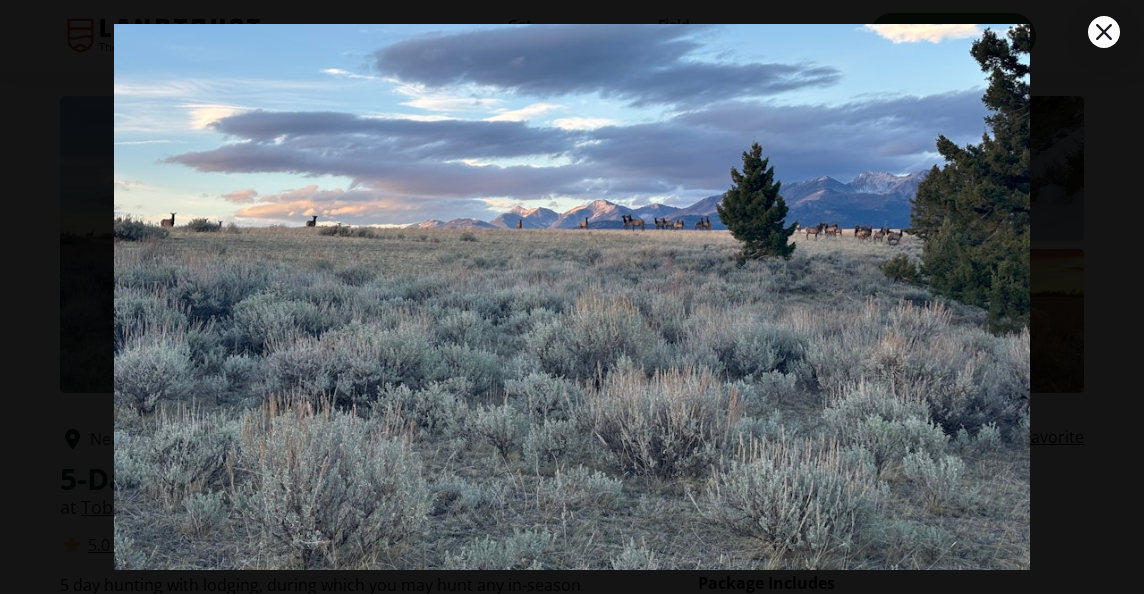 scroll, scrollTop: 126, scrollLeft: 0, axis: vertical 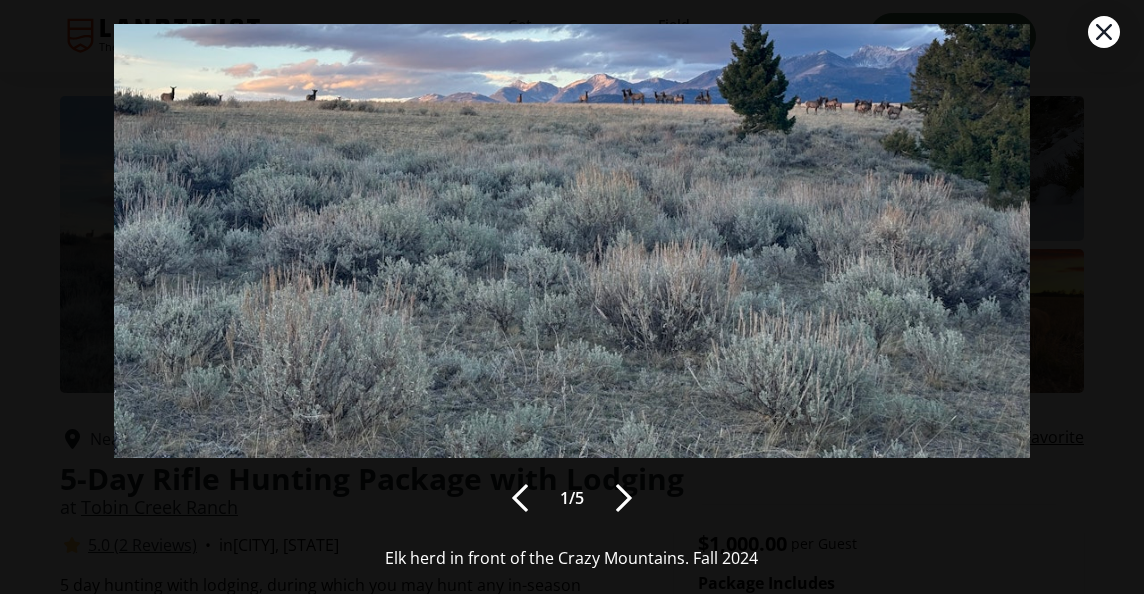 click at bounding box center (624, 498) 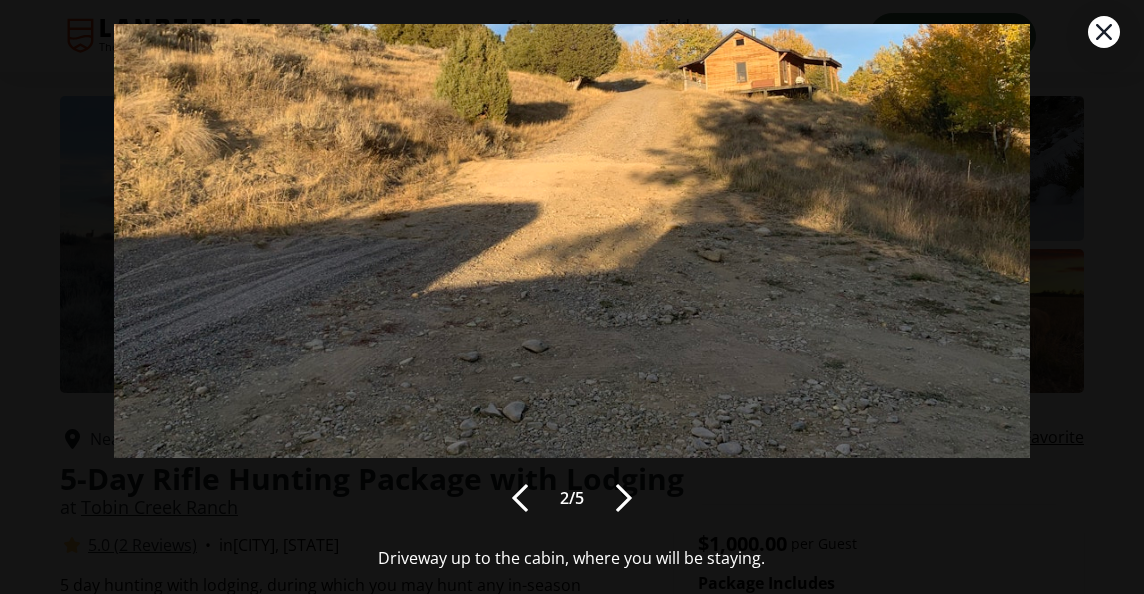 click at bounding box center (624, 498) 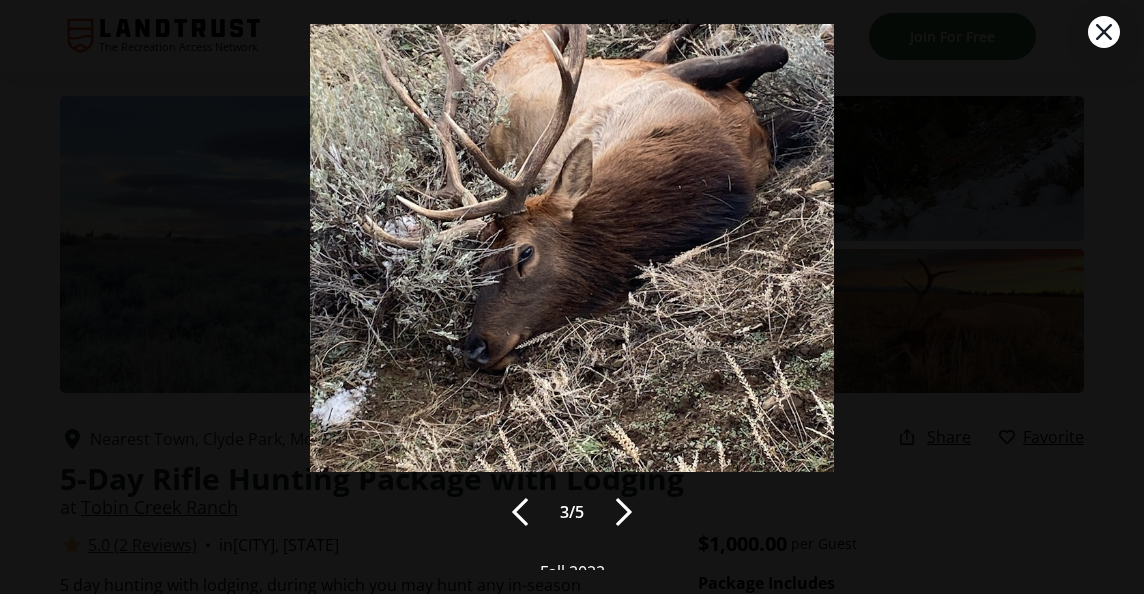 click at bounding box center [624, 512] 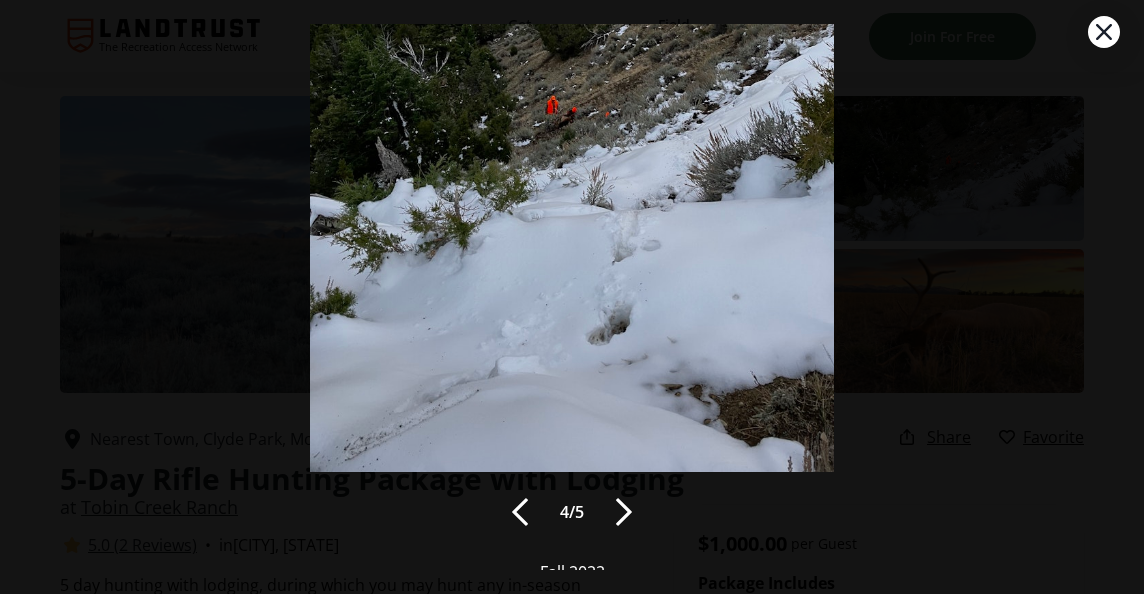 click at bounding box center [624, 512] 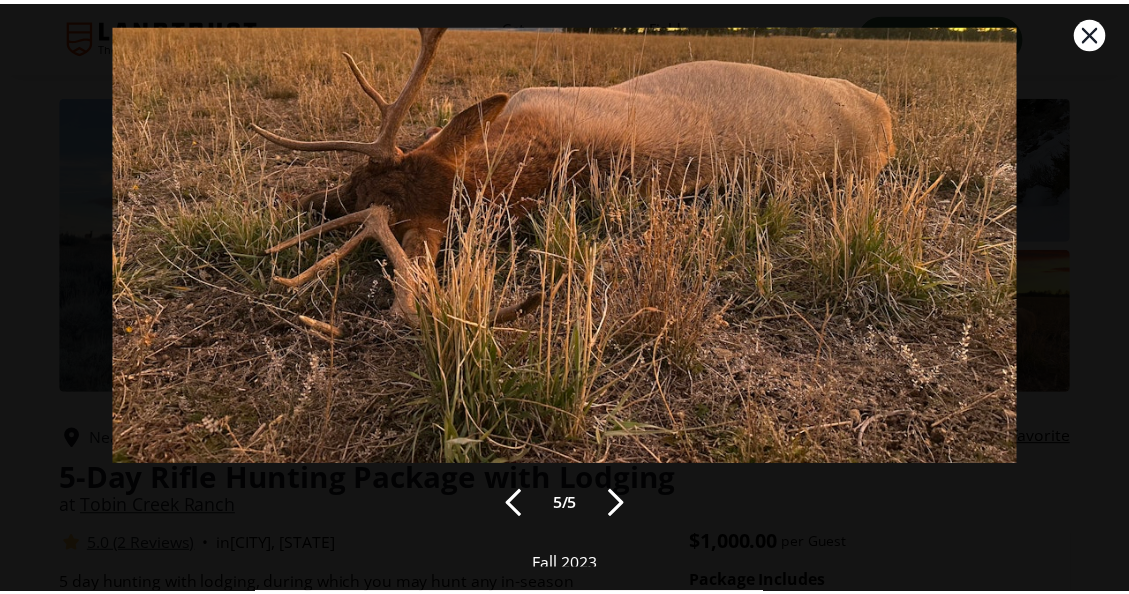 scroll, scrollTop: 126, scrollLeft: 0, axis: vertical 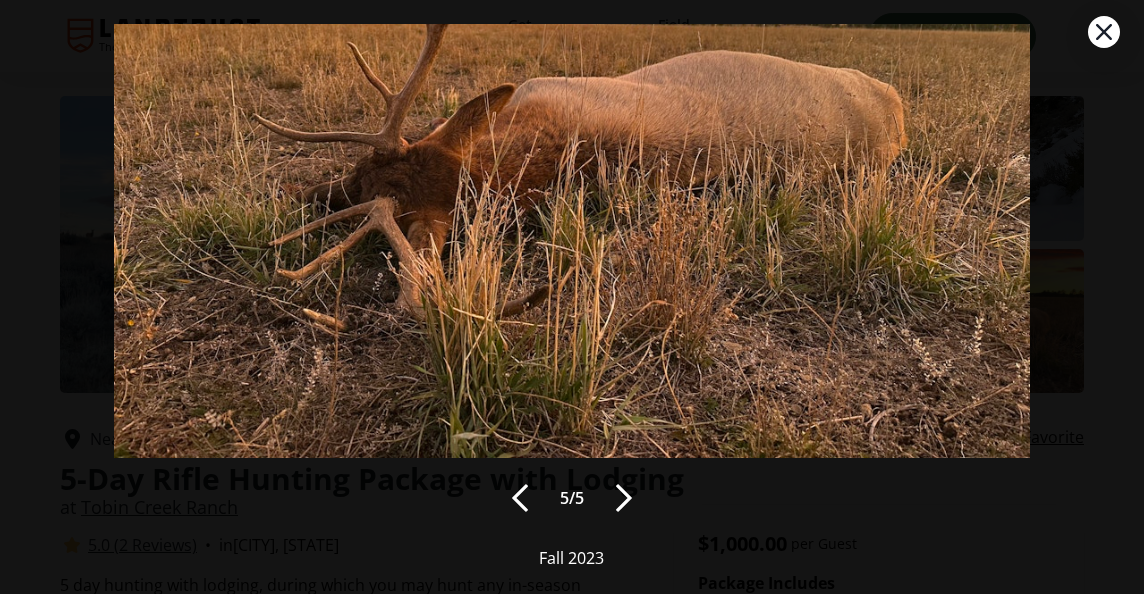 click at bounding box center [624, 498] 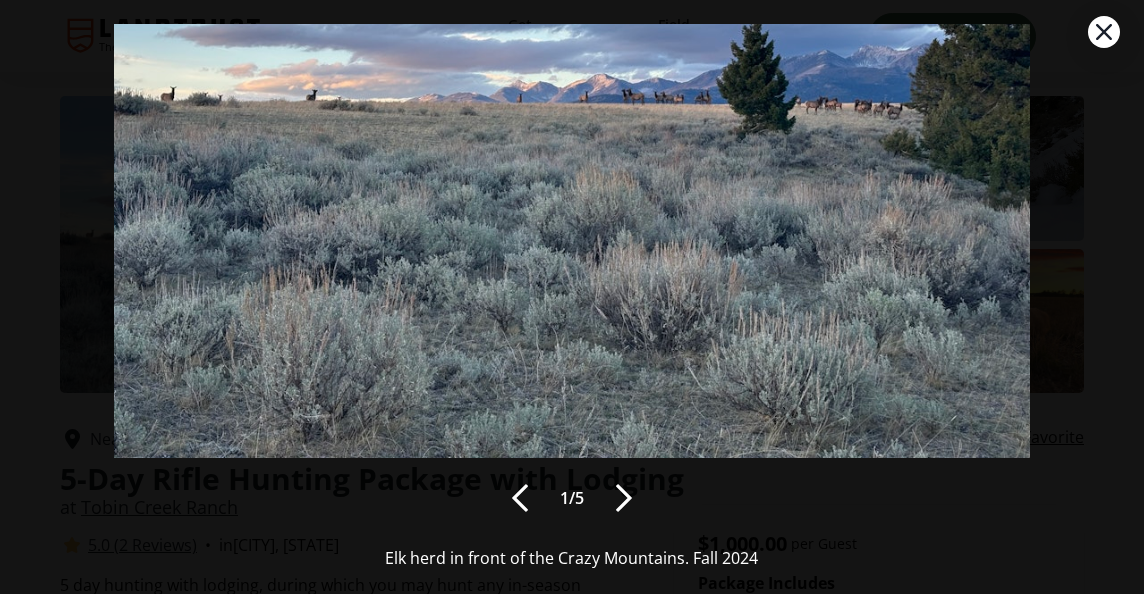 click 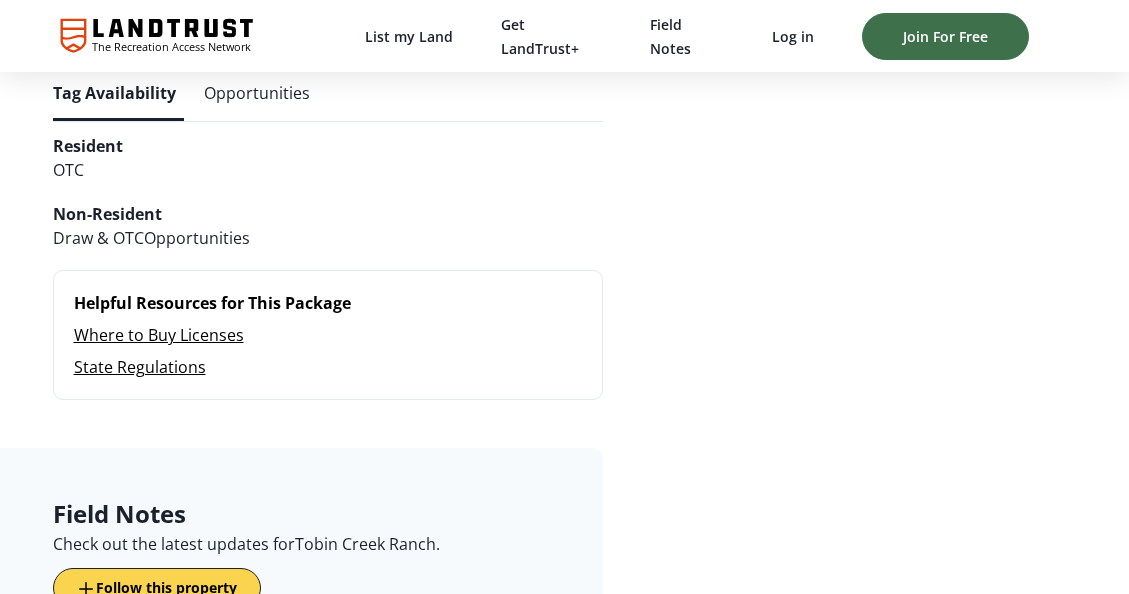 scroll, scrollTop: 1500, scrollLeft: 0, axis: vertical 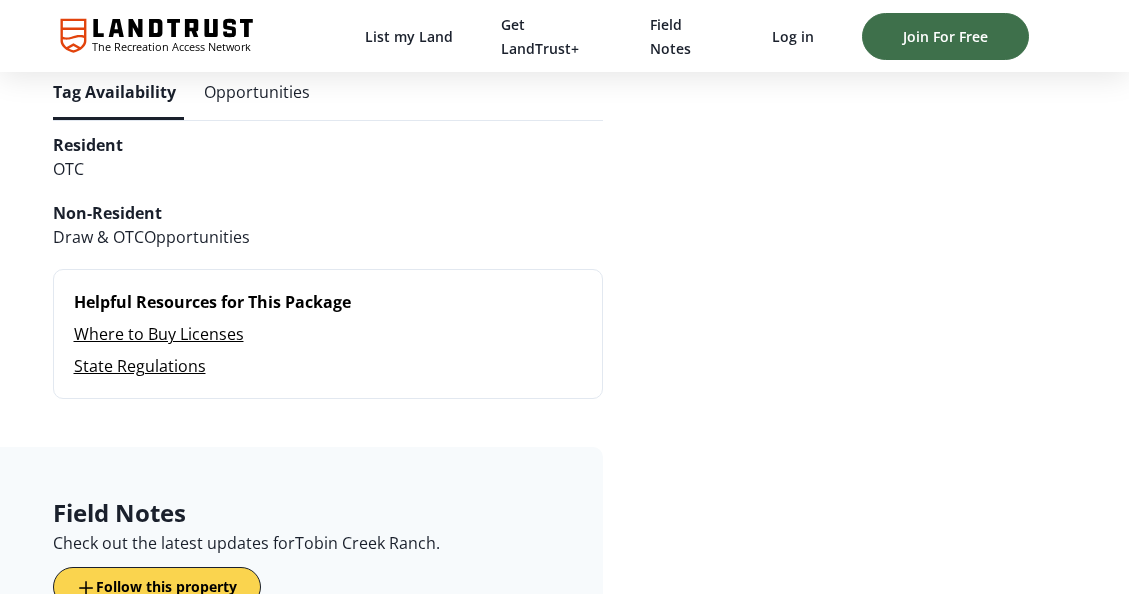 click on "Opportunities" at bounding box center [257, 92] 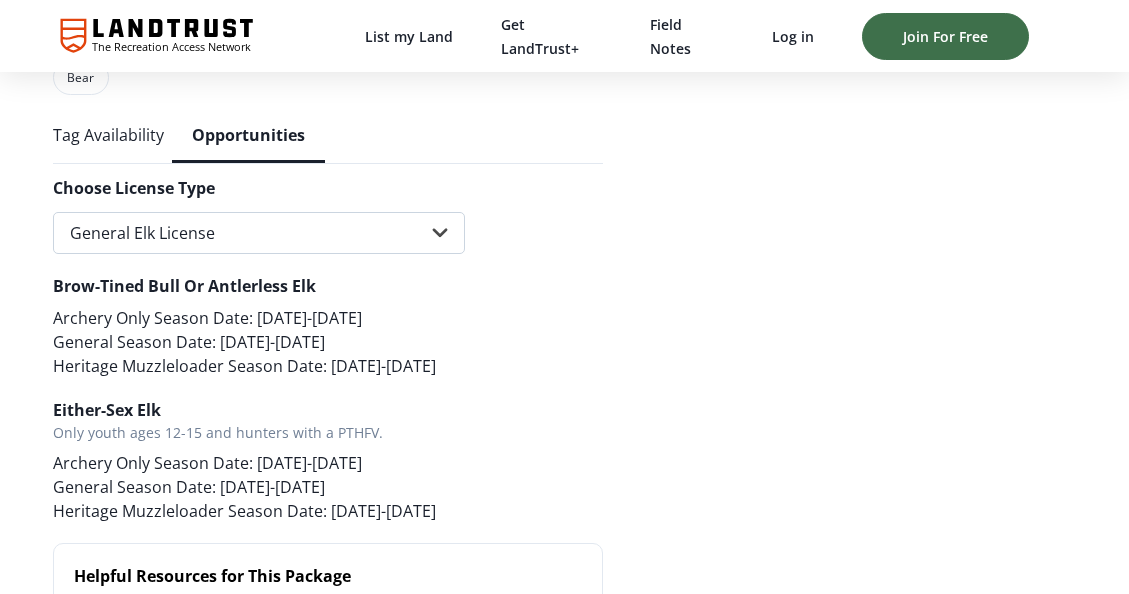 scroll, scrollTop: 1454, scrollLeft: 0, axis: vertical 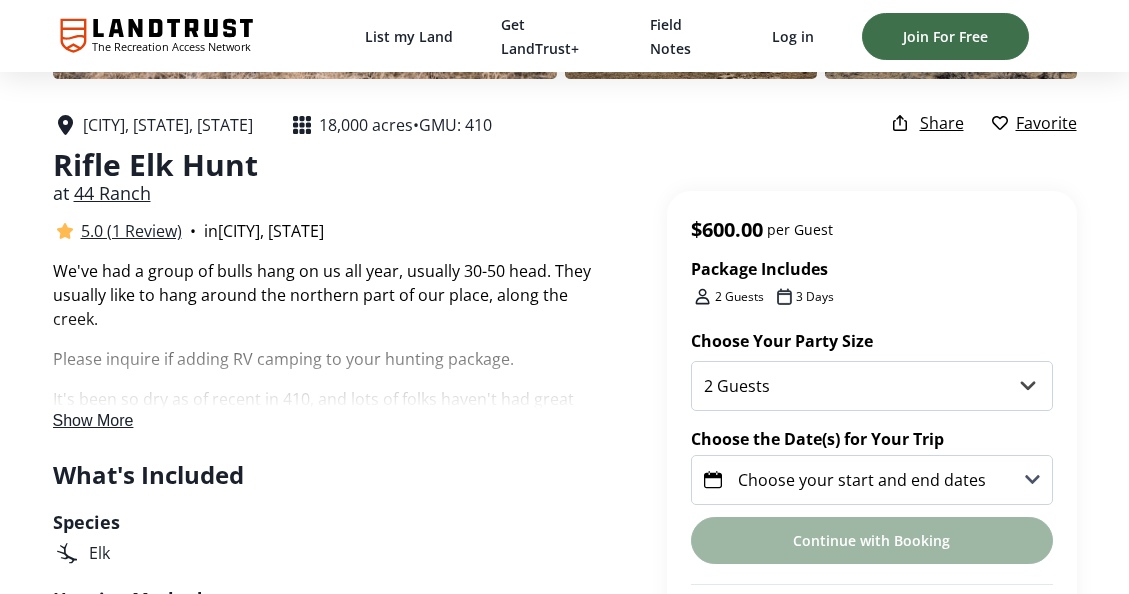 click on "Show More" at bounding box center [93, 420] 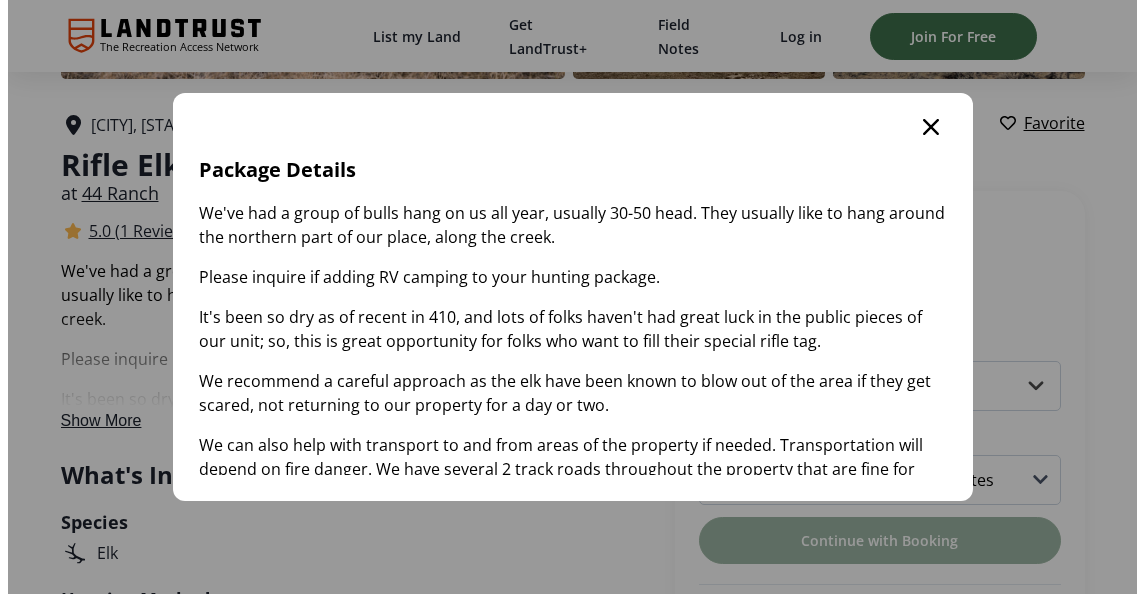 scroll, scrollTop: 0, scrollLeft: 0, axis: both 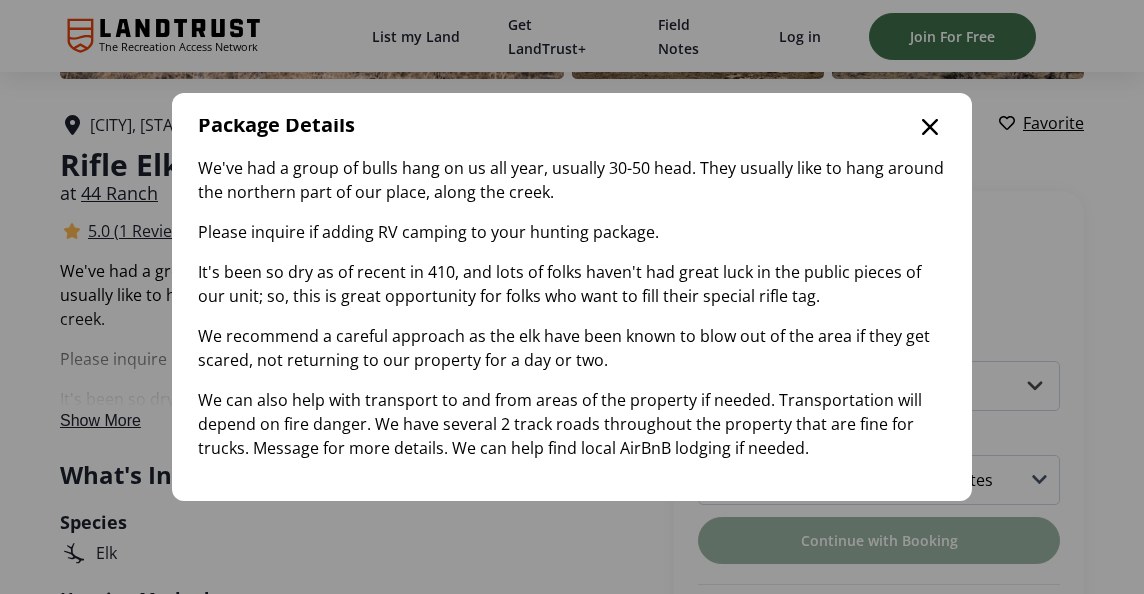 click 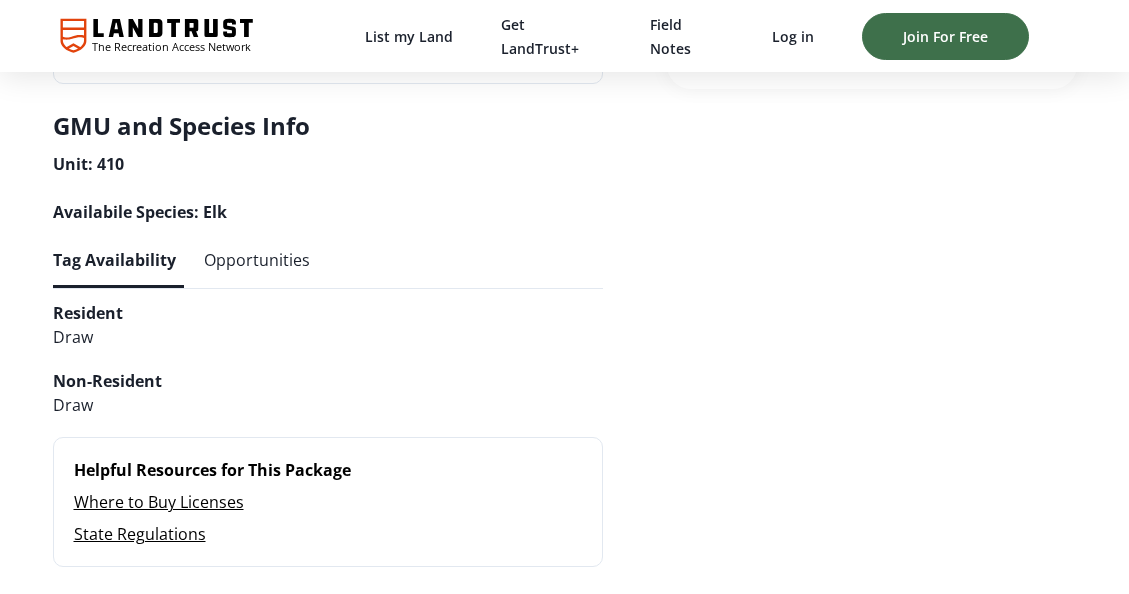 scroll, scrollTop: 1080, scrollLeft: 0, axis: vertical 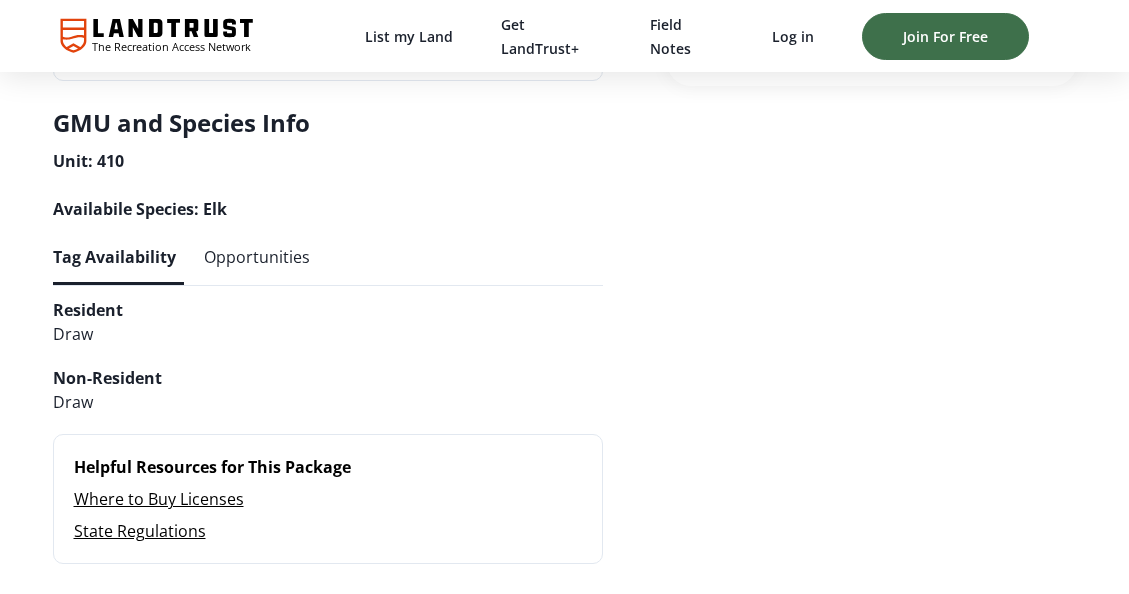 click on "Opportunities" at bounding box center [257, 257] 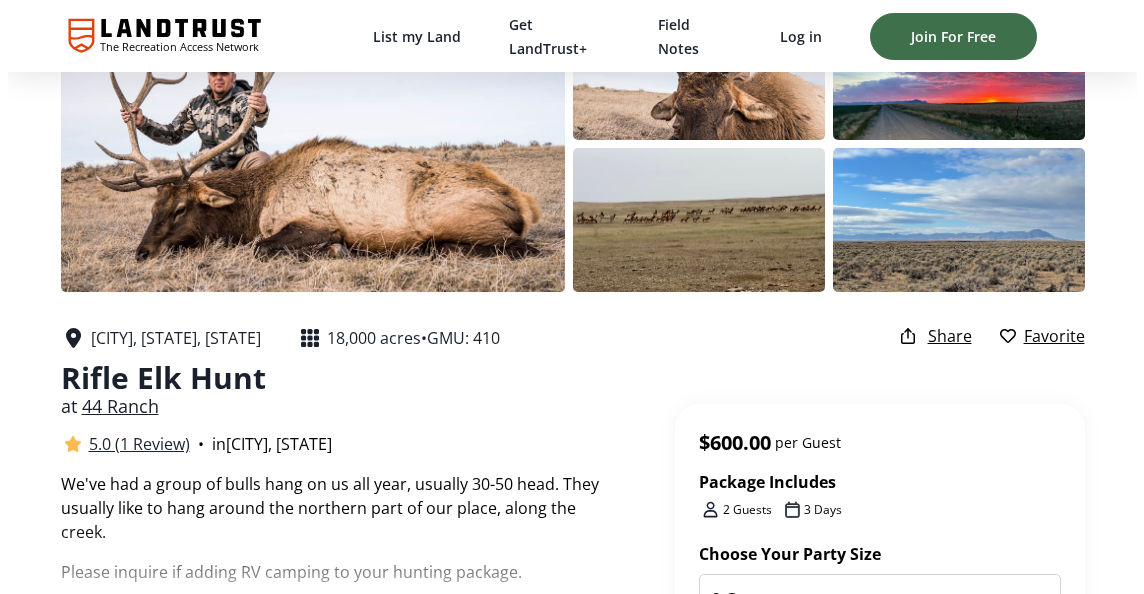 scroll, scrollTop: 0, scrollLeft: 0, axis: both 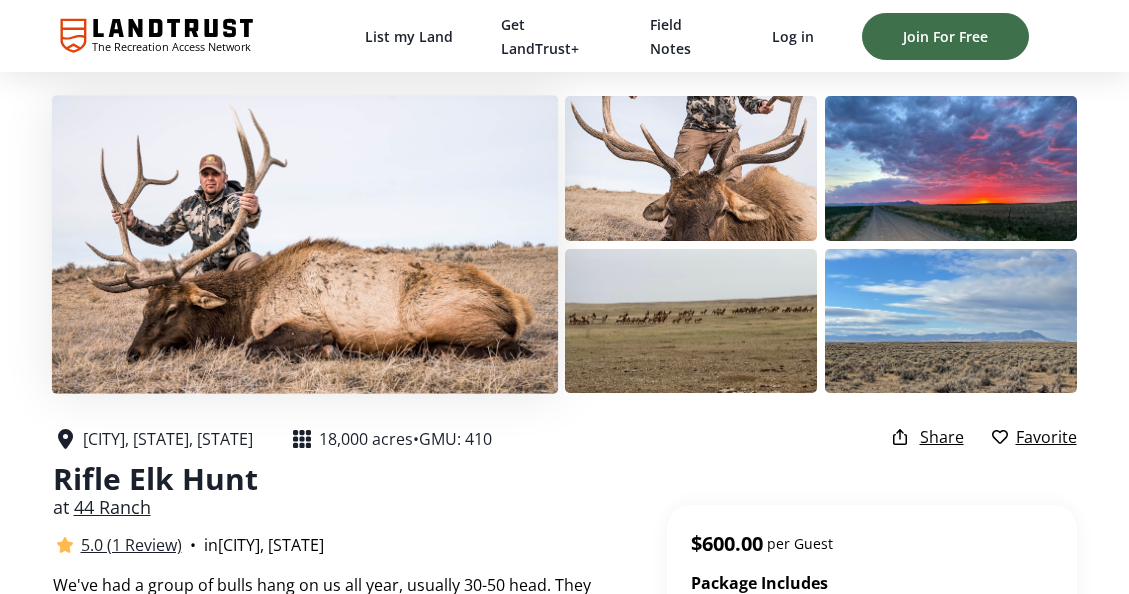 click at bounding box center [304, 244] 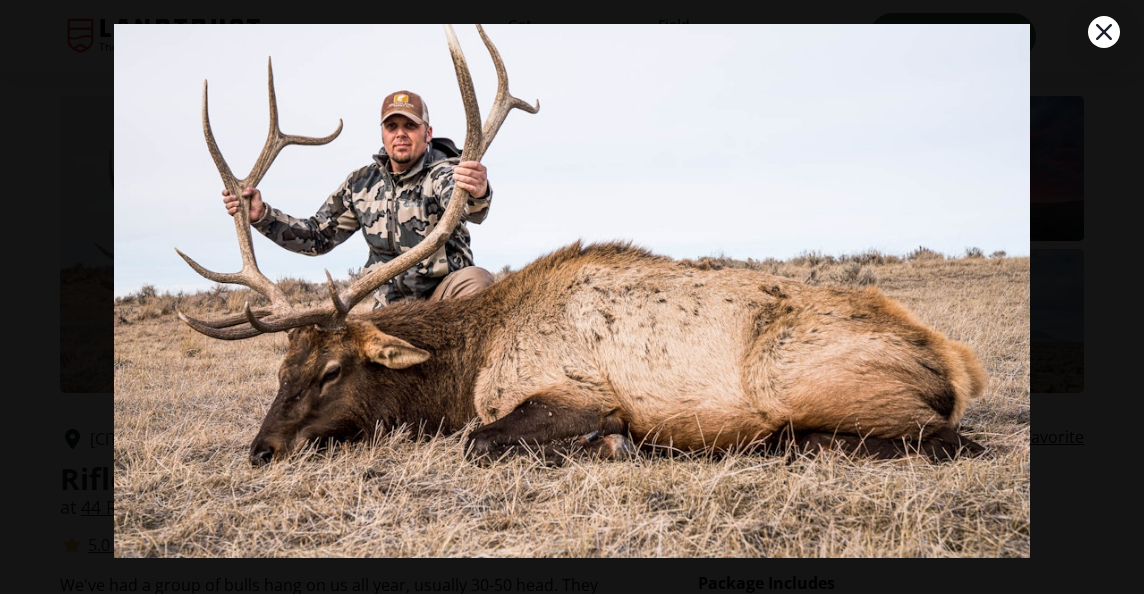 scroll, scrollTop: 76, scrollLeft: 0, axis: vertical 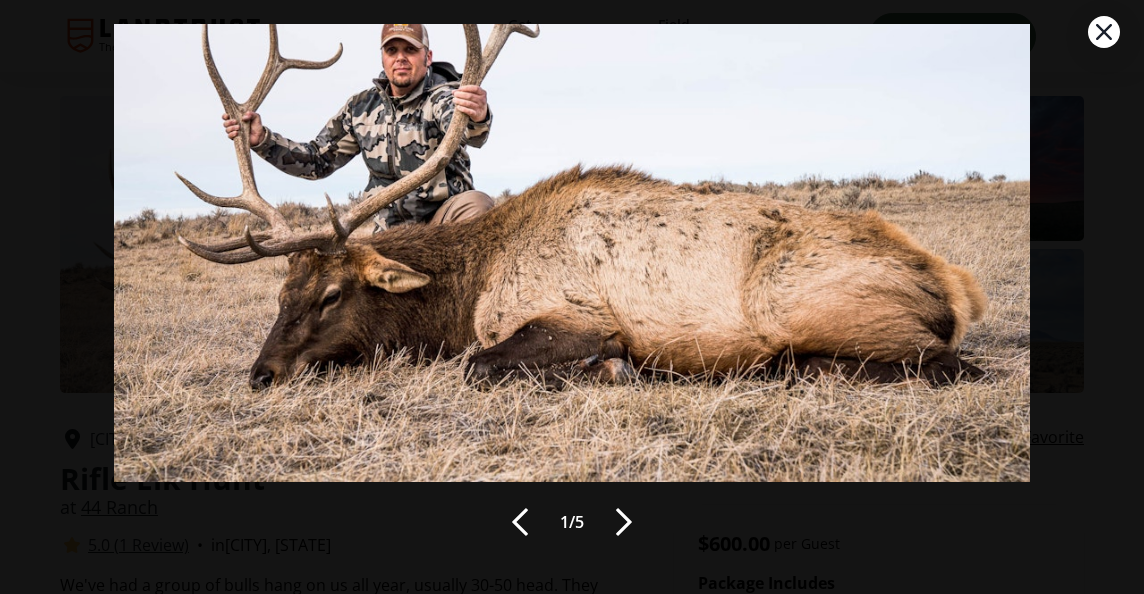 click at bounding box center (624, 522) 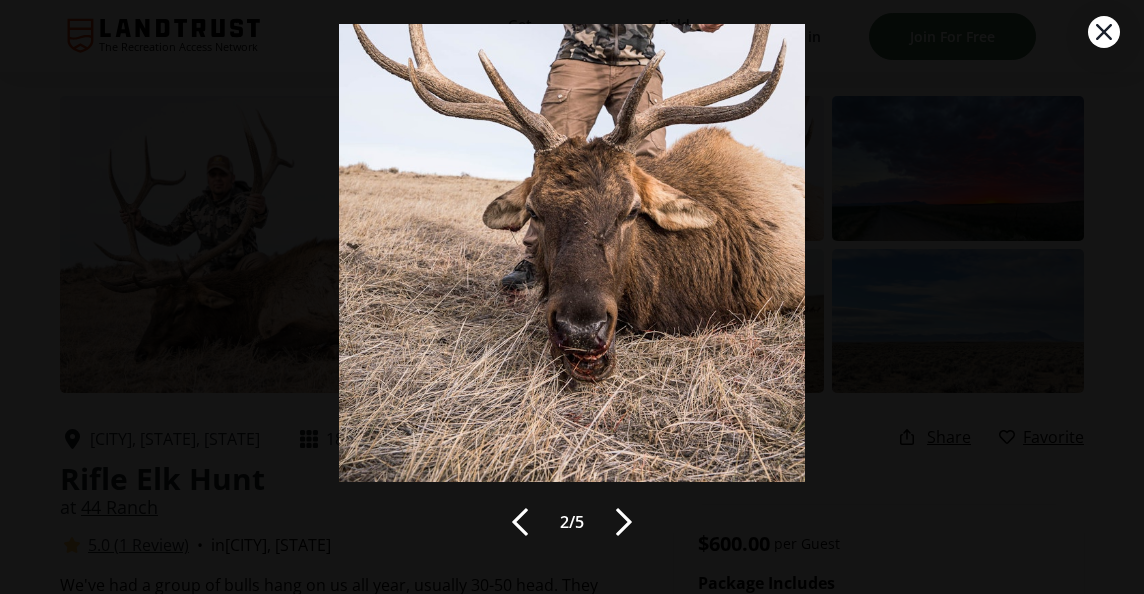 click at bounding box center [624, 522] 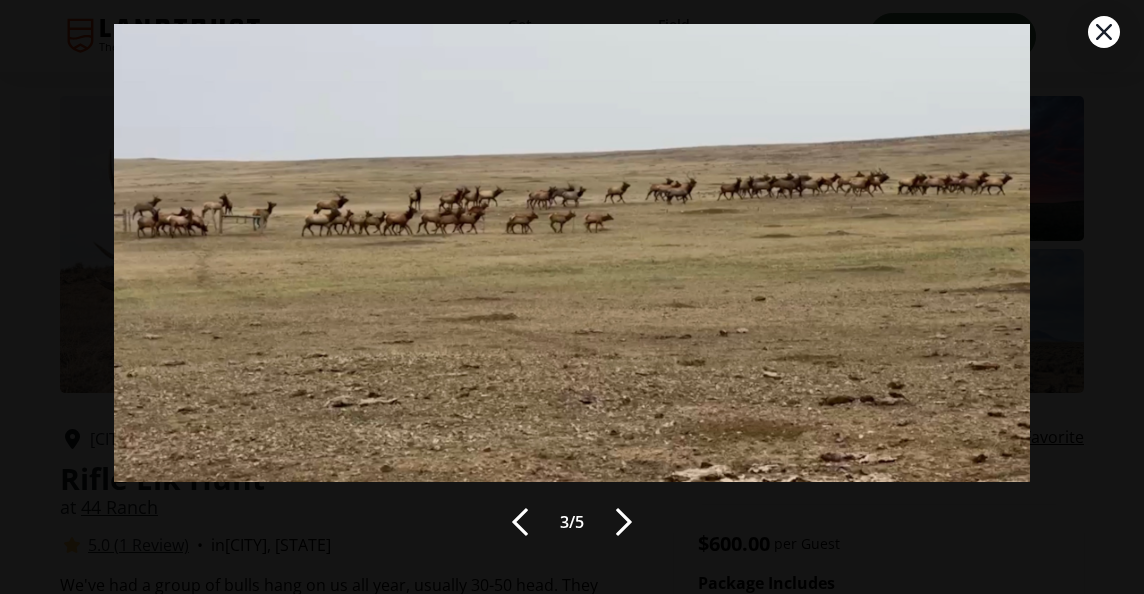 click on "3 / 5" at bounding box center [572, 522] 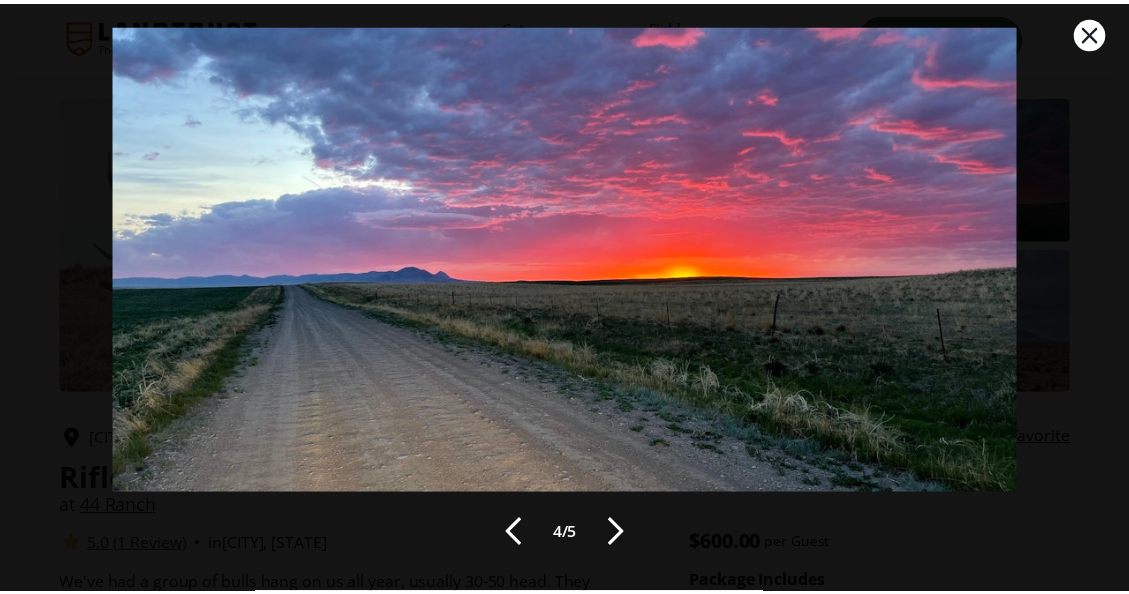 scroll, scrollTop: 107, scrollLeft: 0, axis: vertical 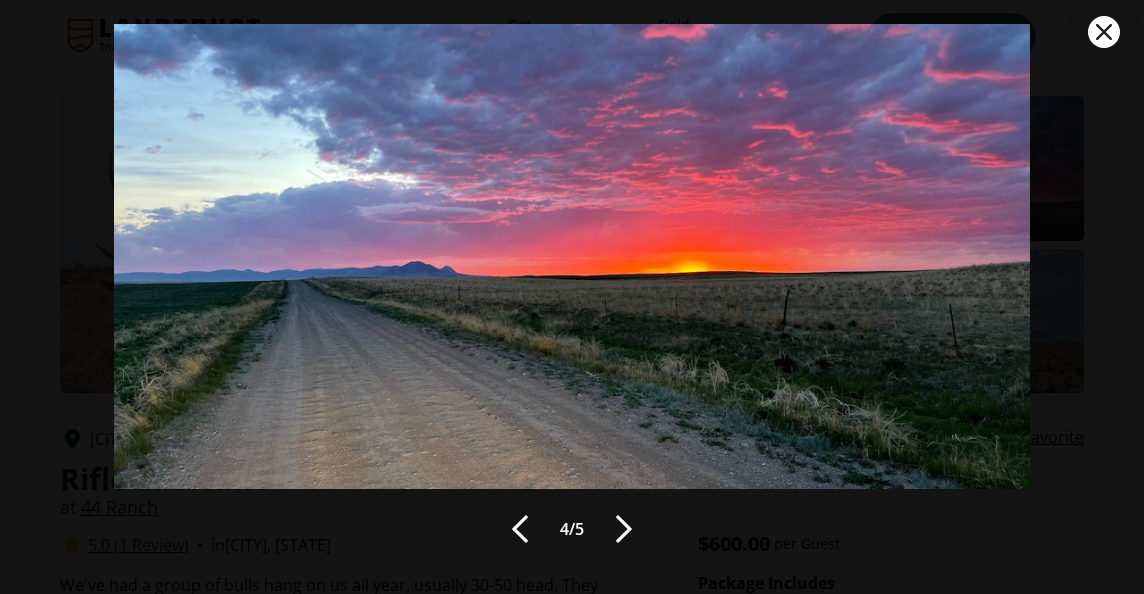 click at bounding box center (624, 529) 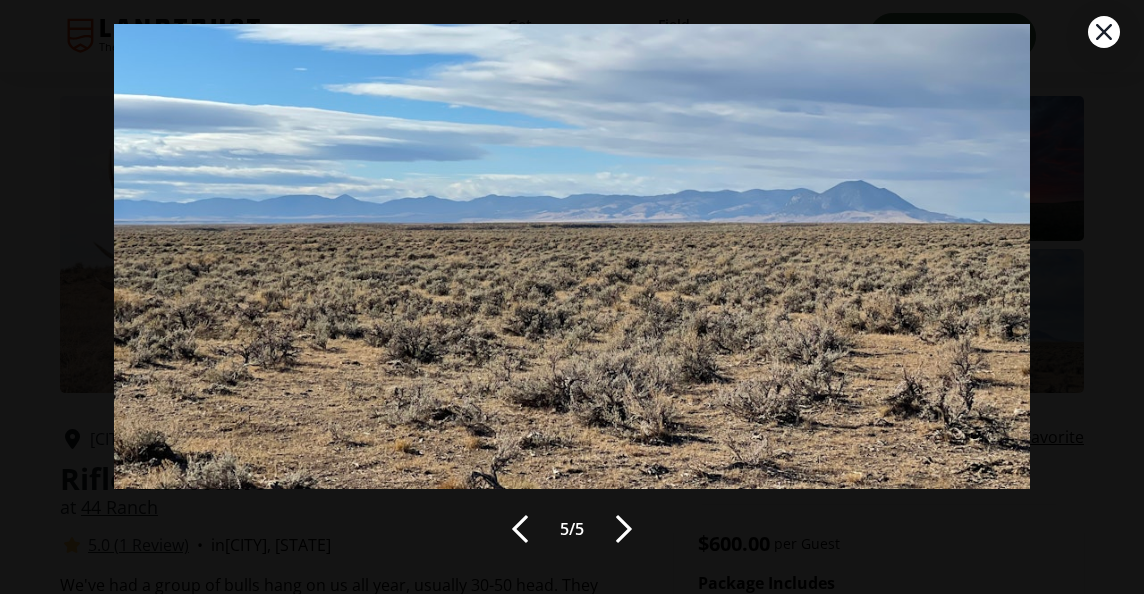 click 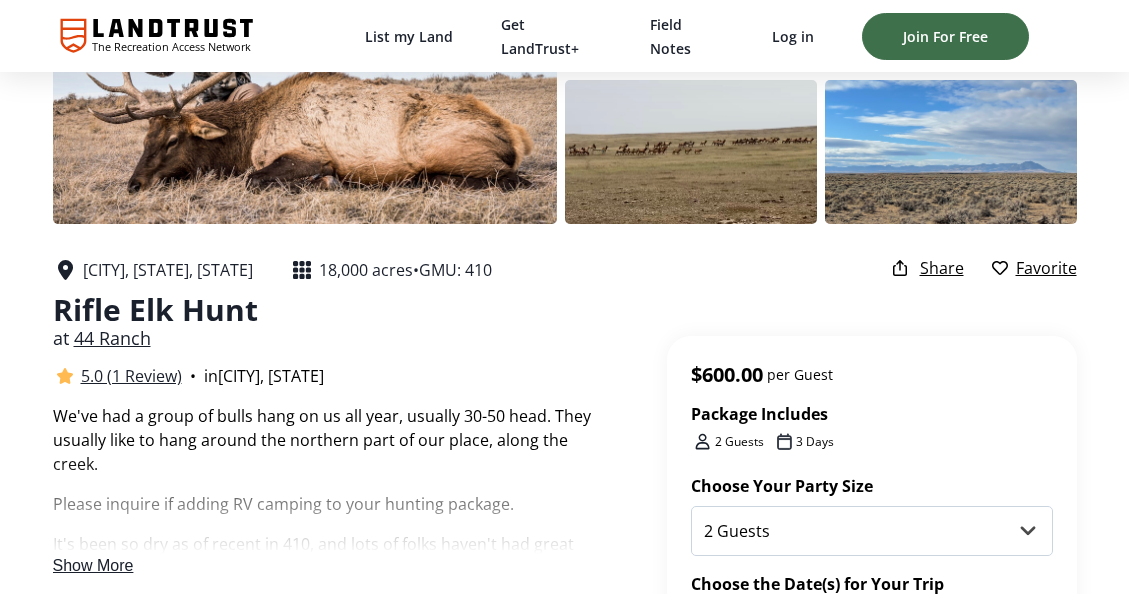 scroll, scrollTop: 170, scrollLeft: 0, axis: vertical 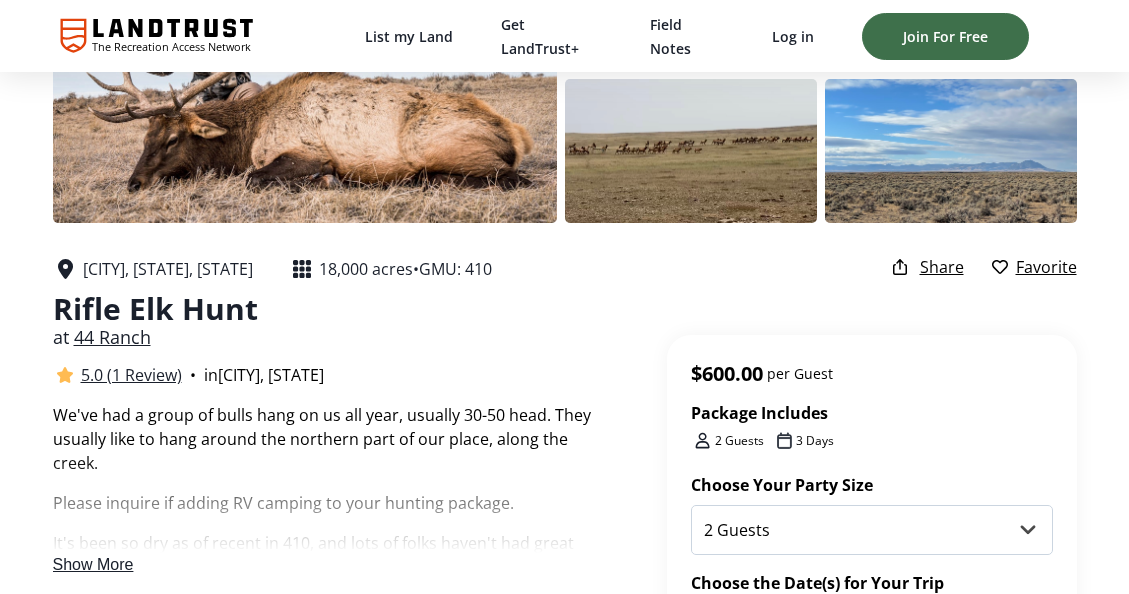 click on "44 Ranch" at bounding box center (112, 337) 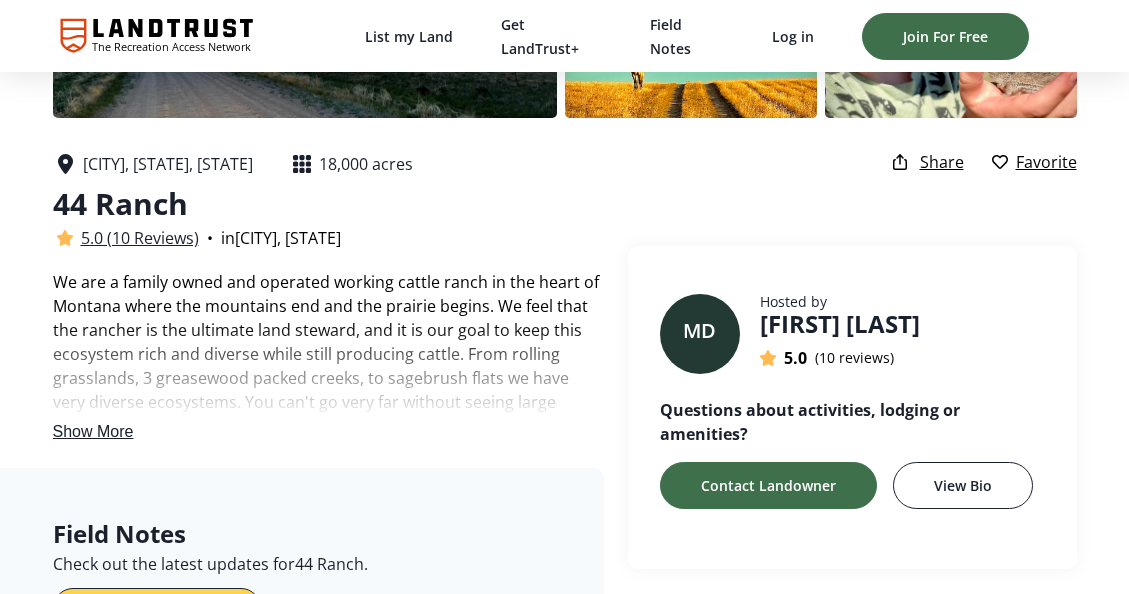 scroll, scrollTop: 279, scrollLeft: 0, axis: vertical 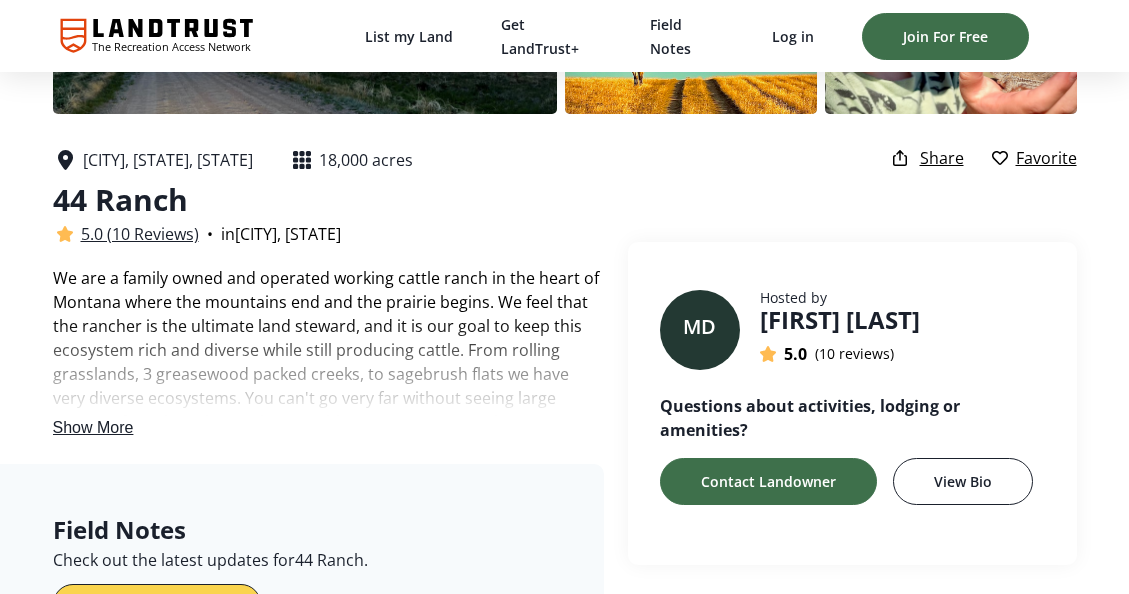 click on "Show More" at bounding box center [93, 427] 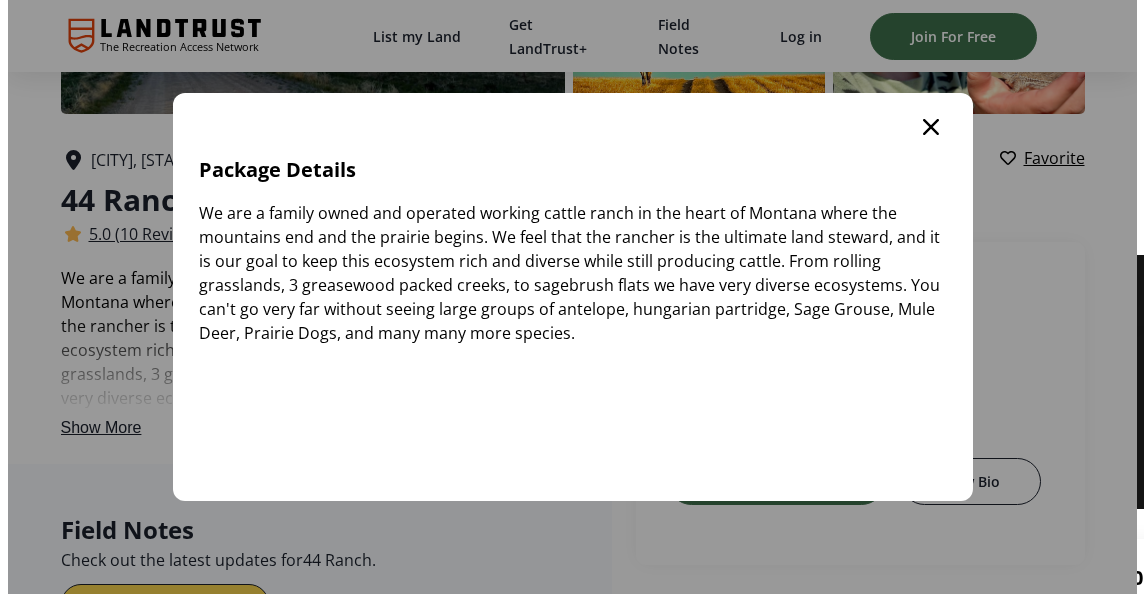 scroll, scrollTop: 0, scrollLeft: 0, axis: both 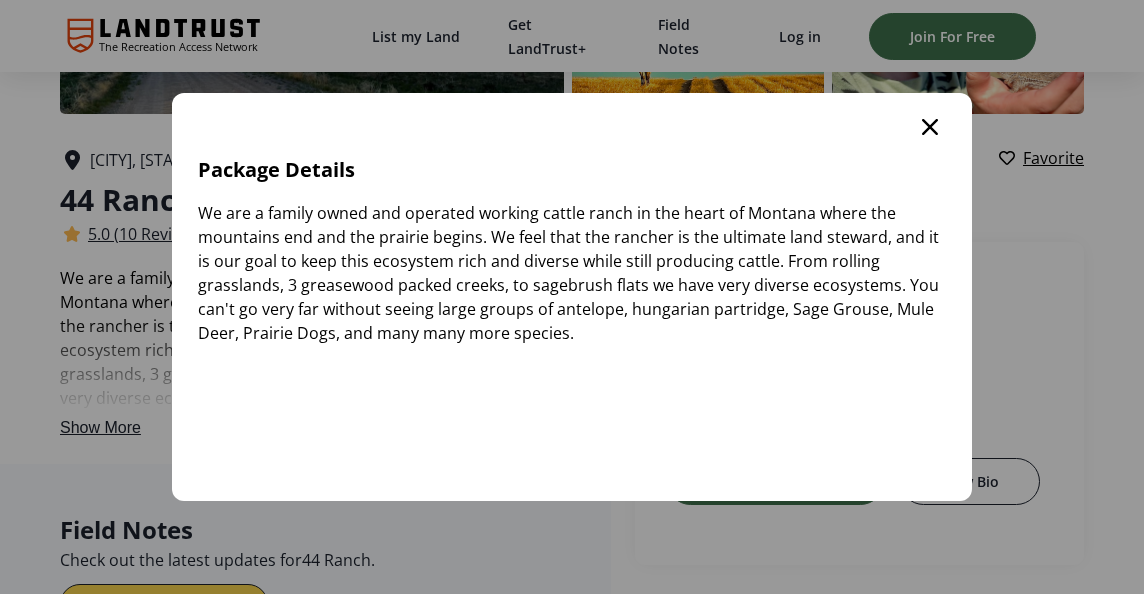 click at bounding box center [930, 127] 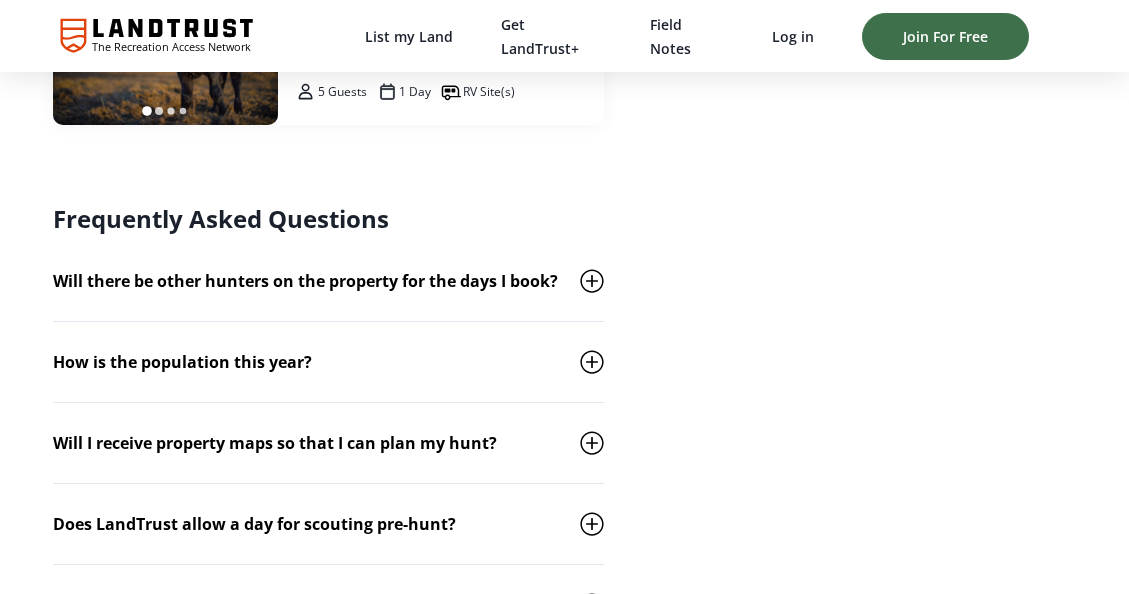 scroll, scrollTop: 2855, scrollLeft: 0, axis: vertical 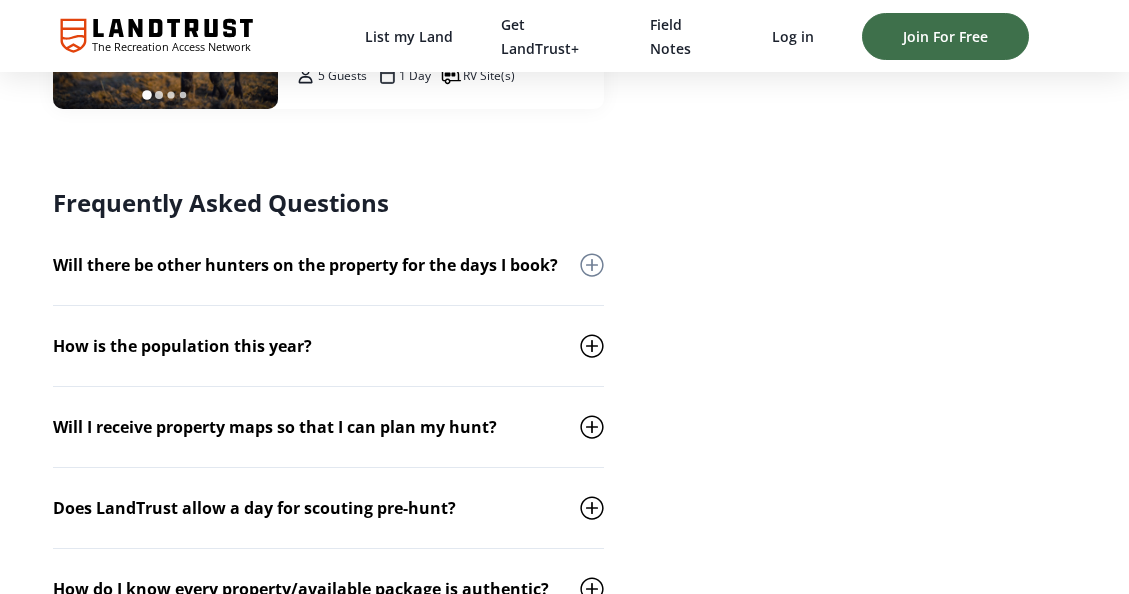 click 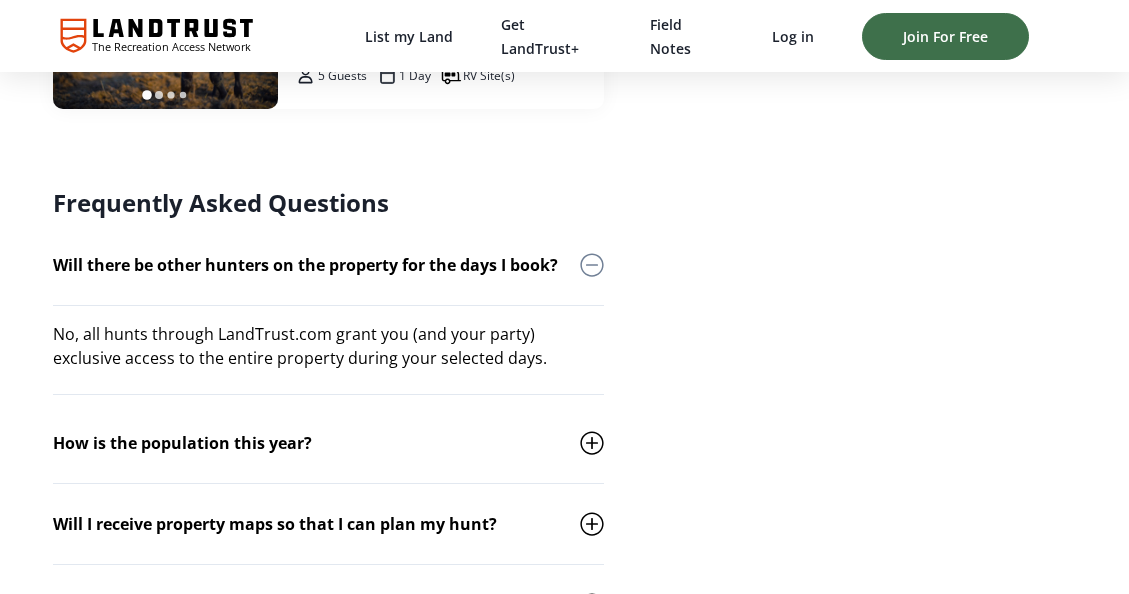 click 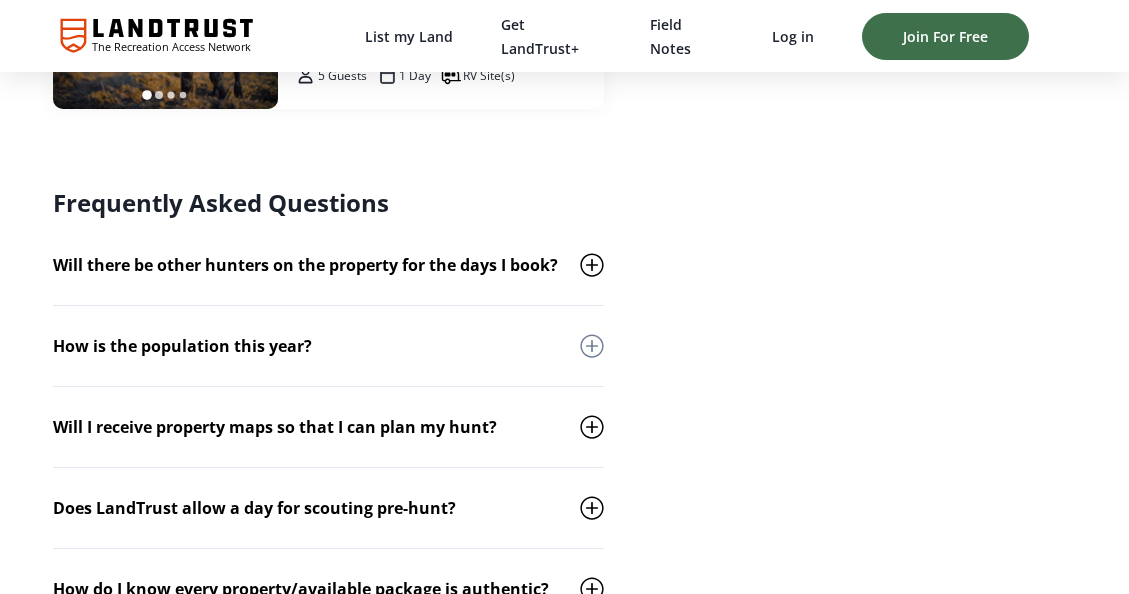 click 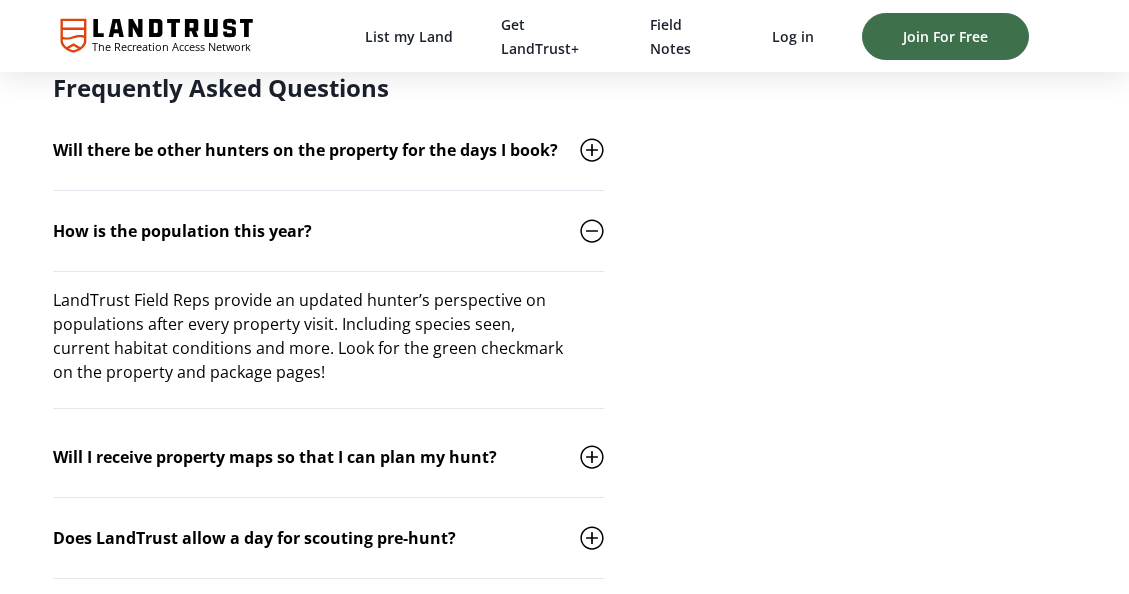 scroll, scrollTop: 2977, scrollLeft: 0, axis: vertical 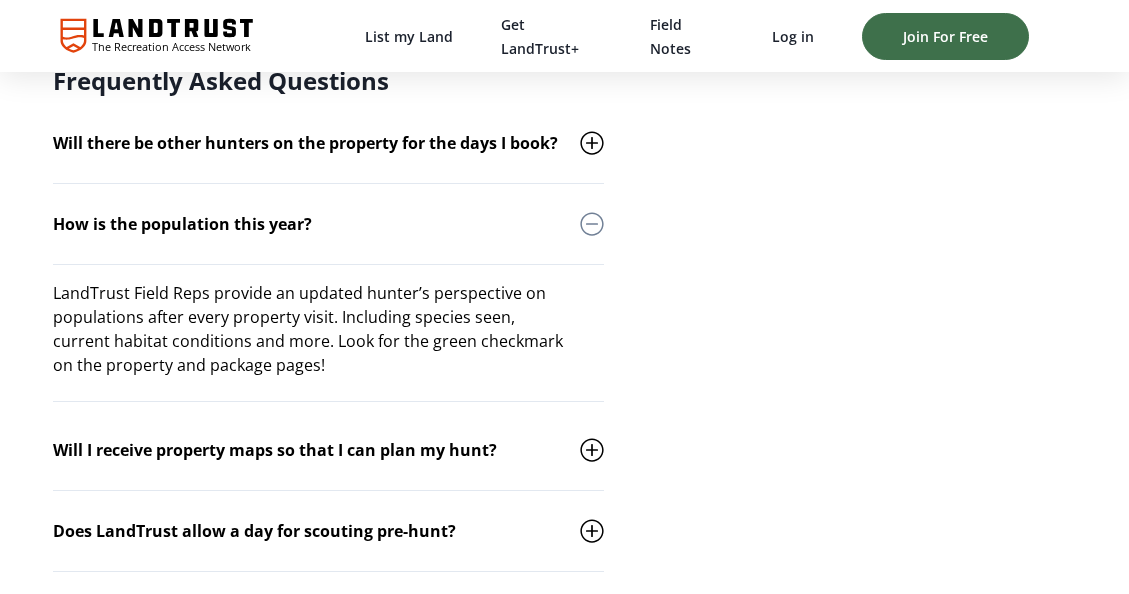 click 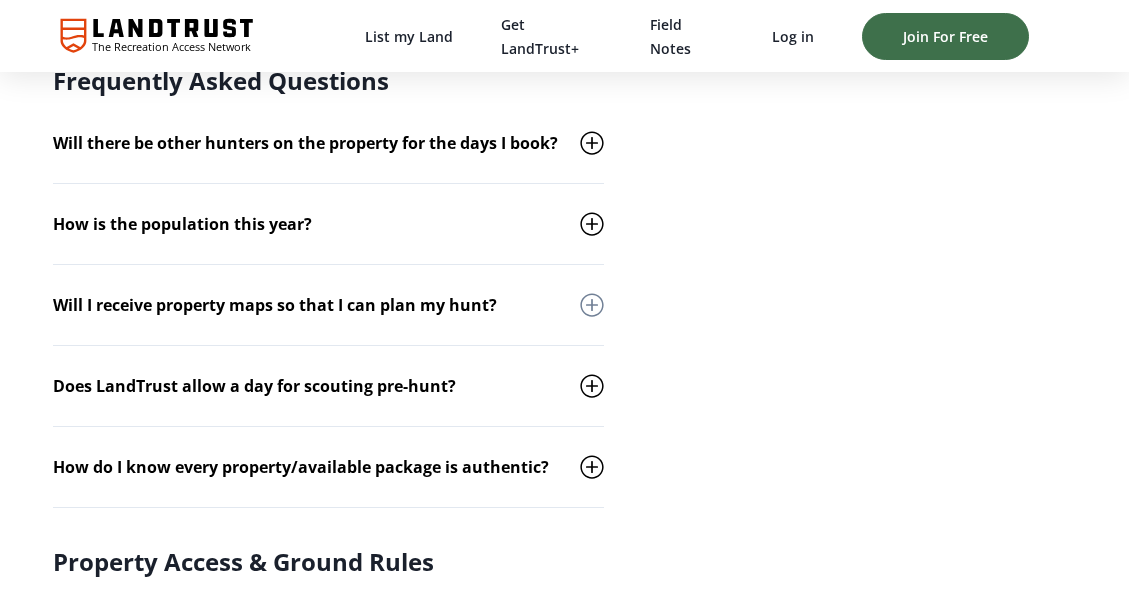 click 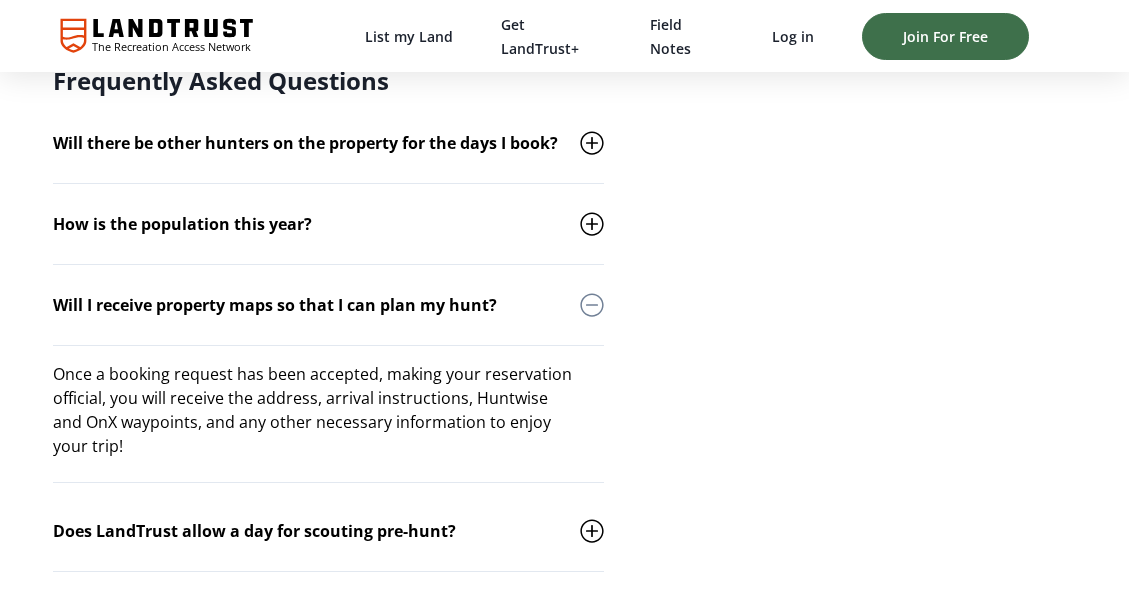 click 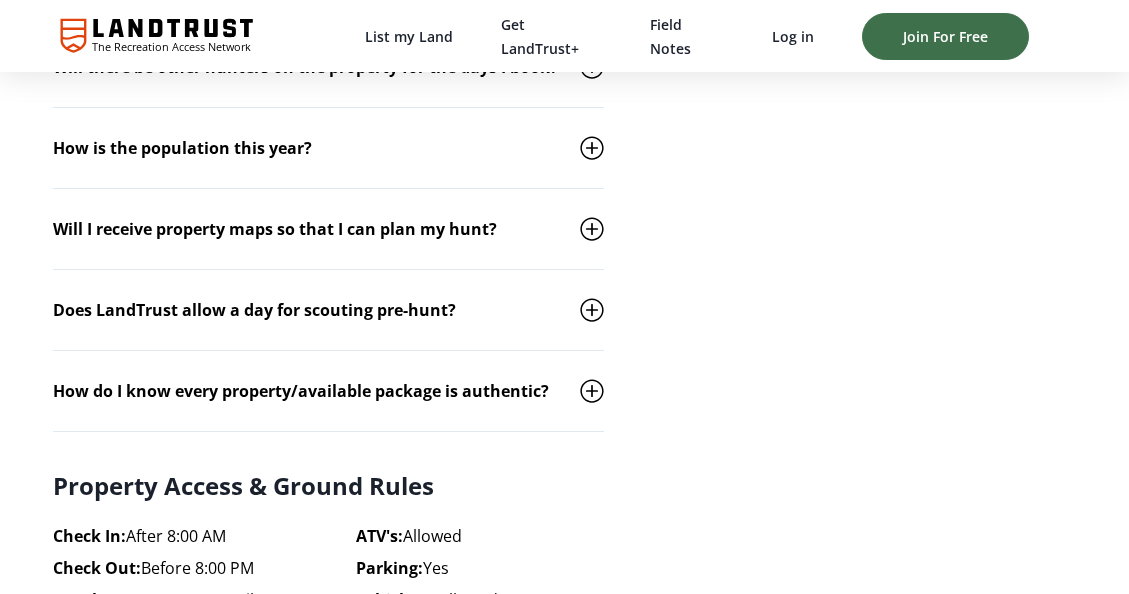scroll, scrollTop: 3077, scrollLeft: 0, axis: vertical 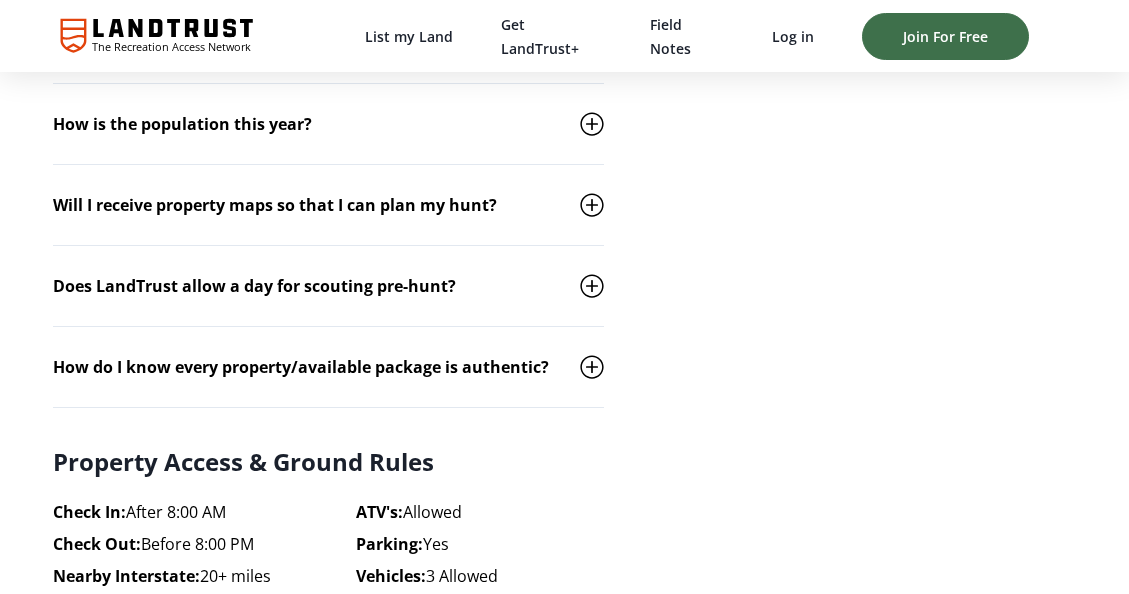 click on "Does LandTrust allow a day for scouting pre-hunt?" at bounding box center (328, 286) 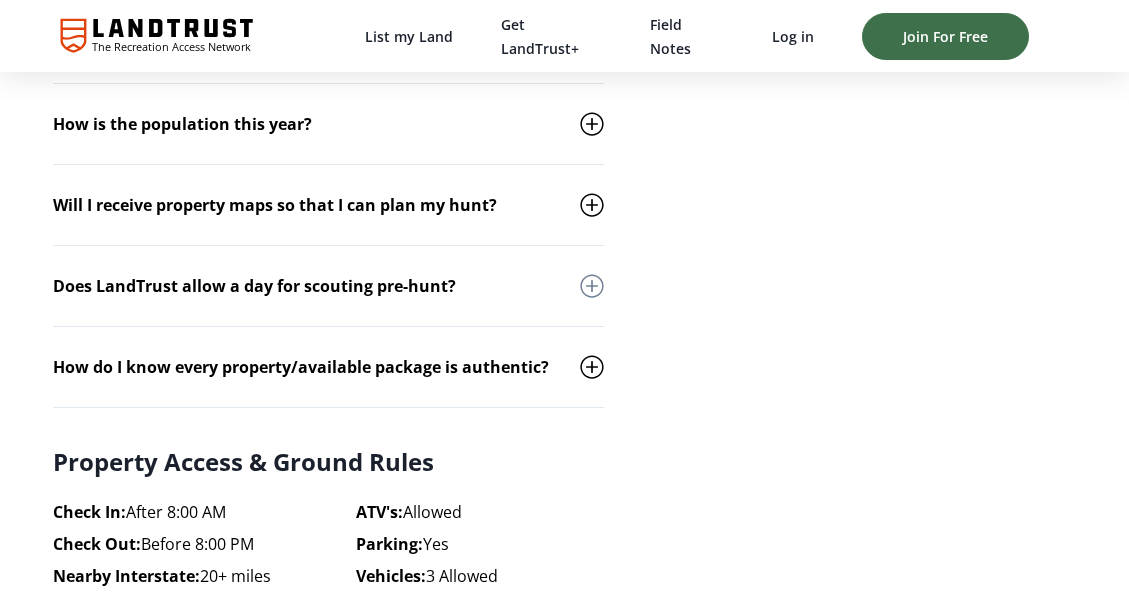 click 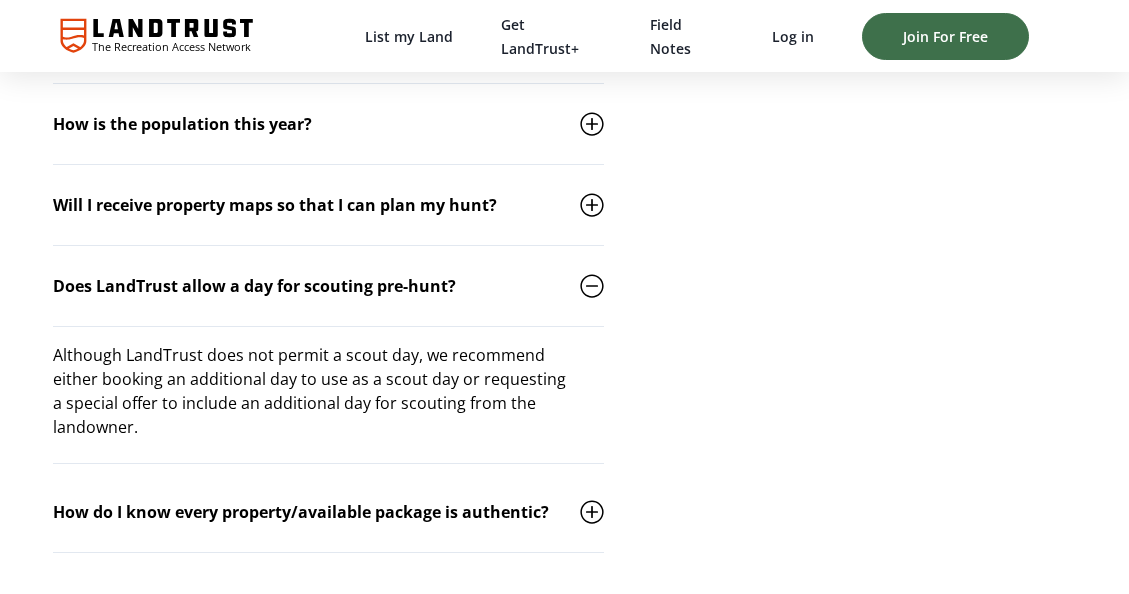 click 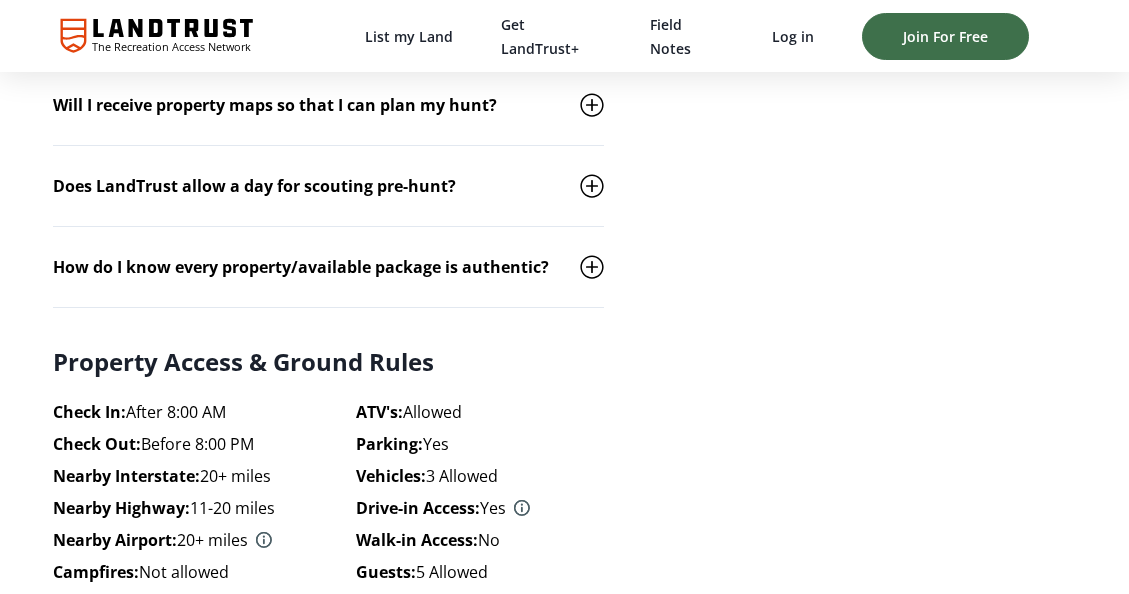 scroll, scrollTop: 3206, scrollLeft: 0, axis: vertical 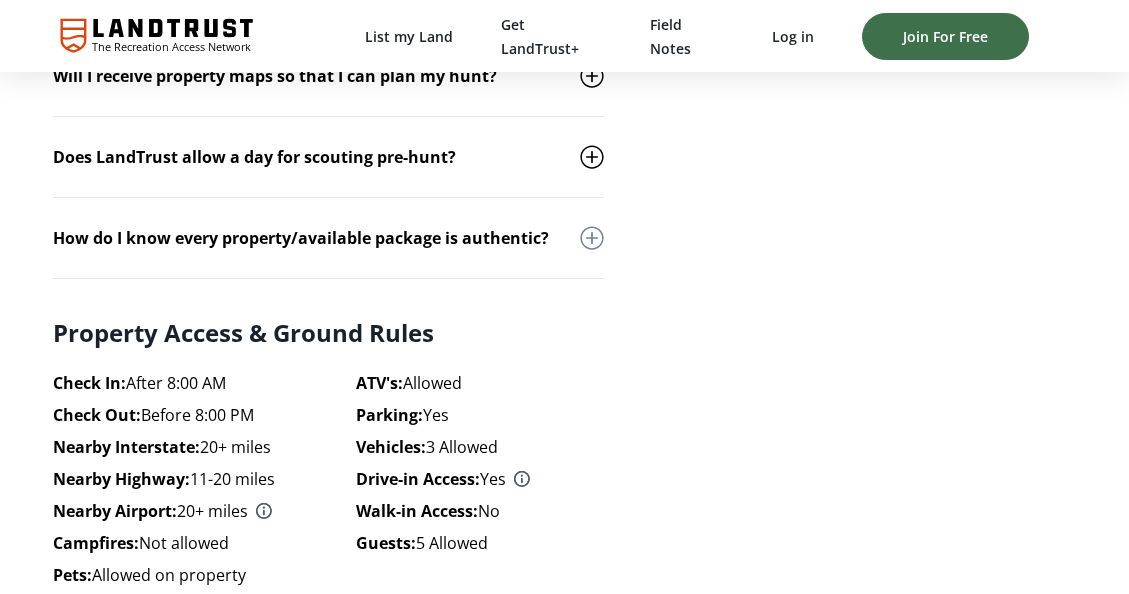 click 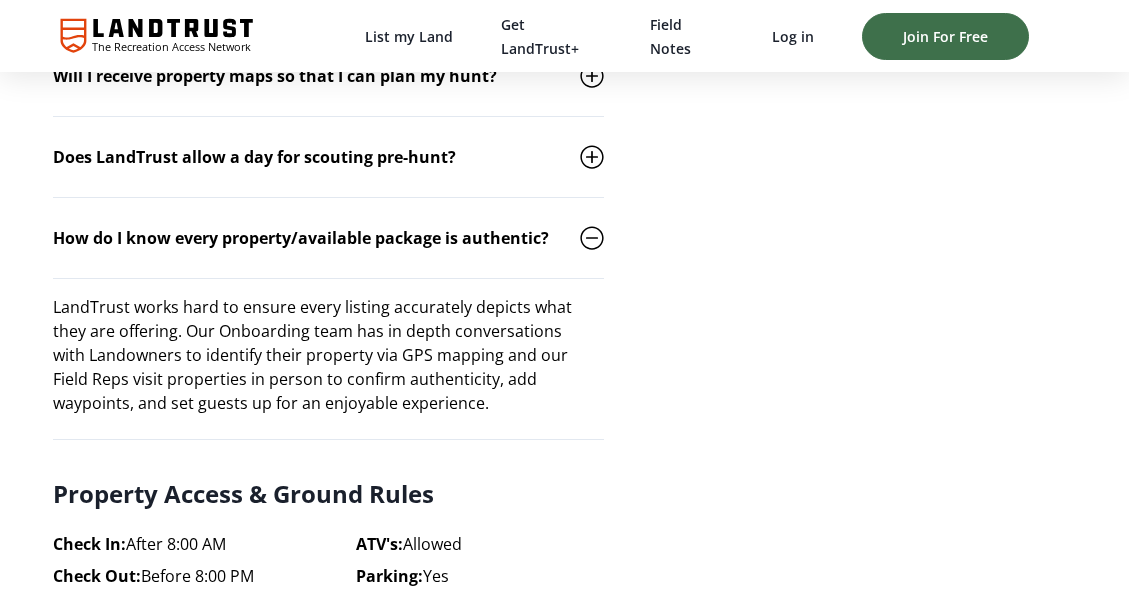 click 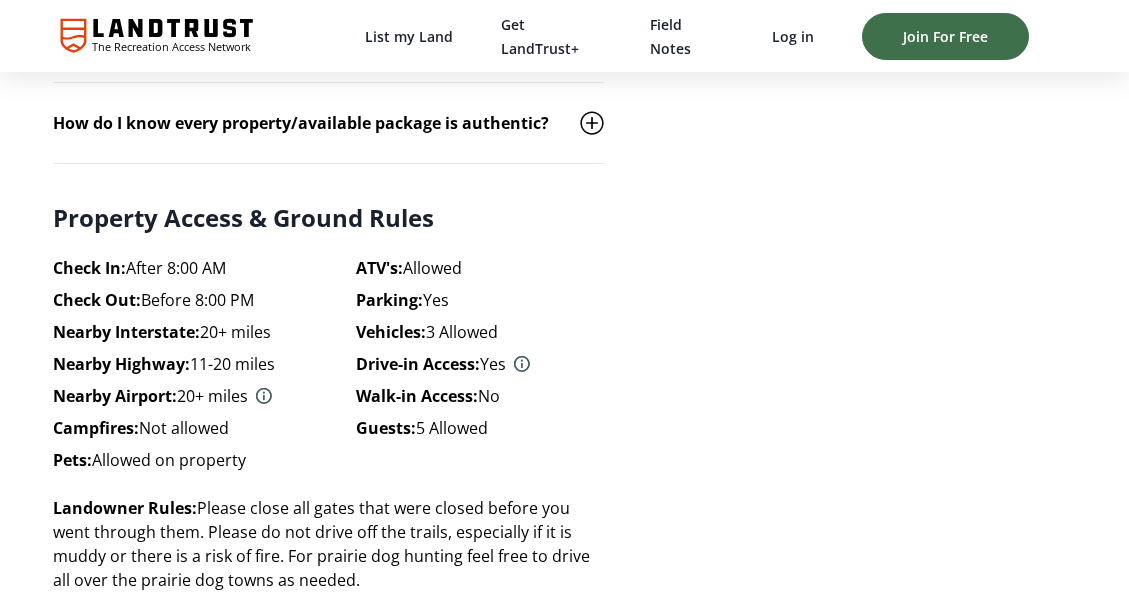 scroll, scrollTop: 3360, scrollLeft: 0, axis: vertical 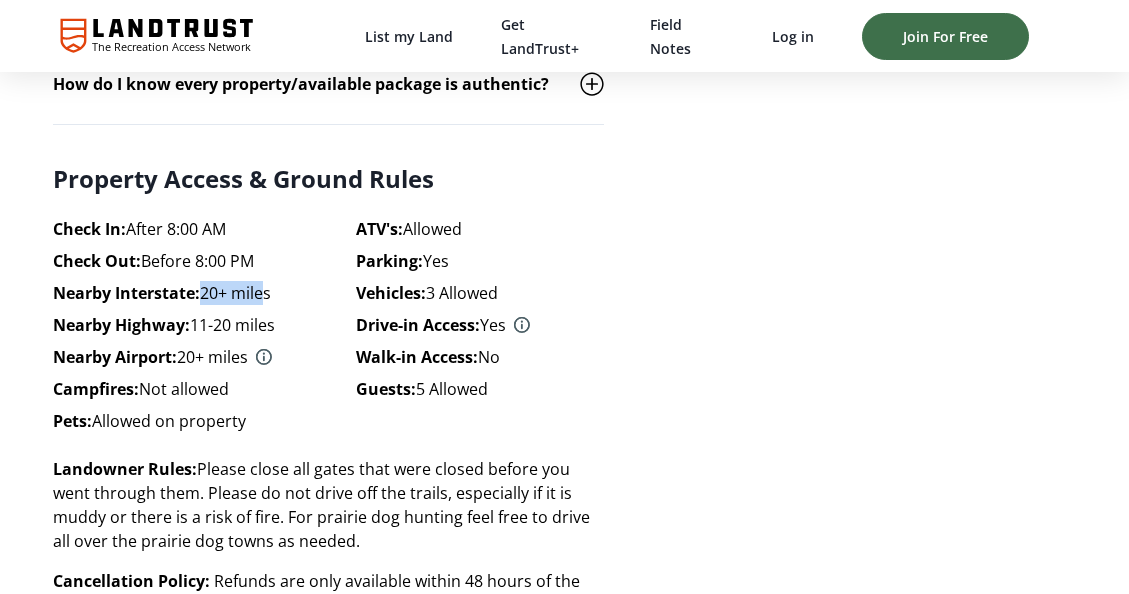 drag, startPoint x: 206, startPoint y: 300, endPoint x: 267, endPoint y: 301, distance: 61.008198 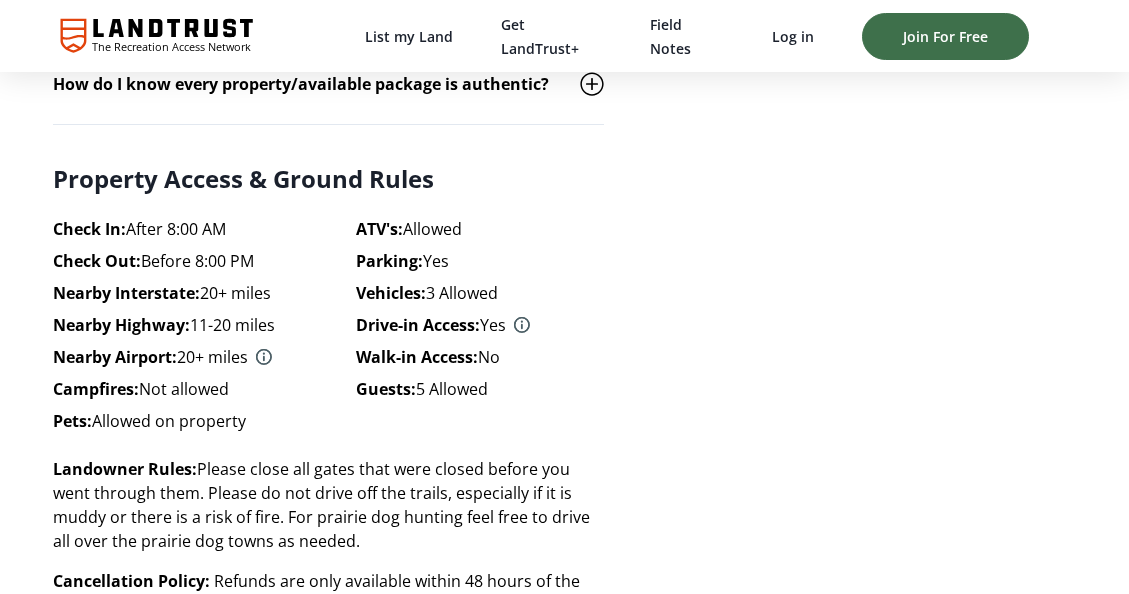 drag, startPoint x: 267, startPoint y: 301, endPoint x: 323, endPoint y: 301, distance: 56 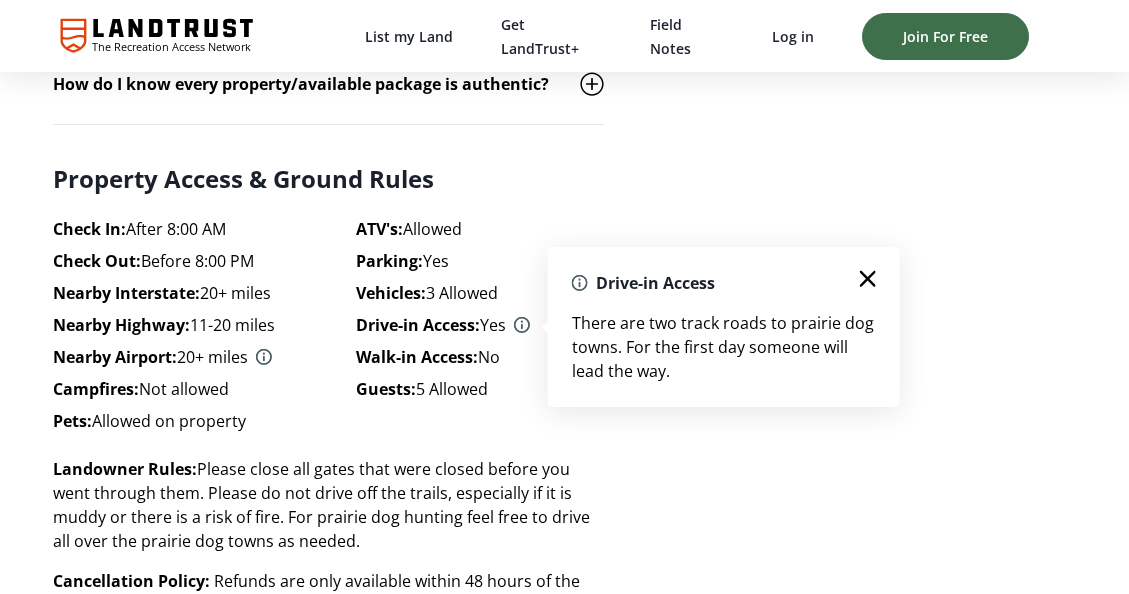 click 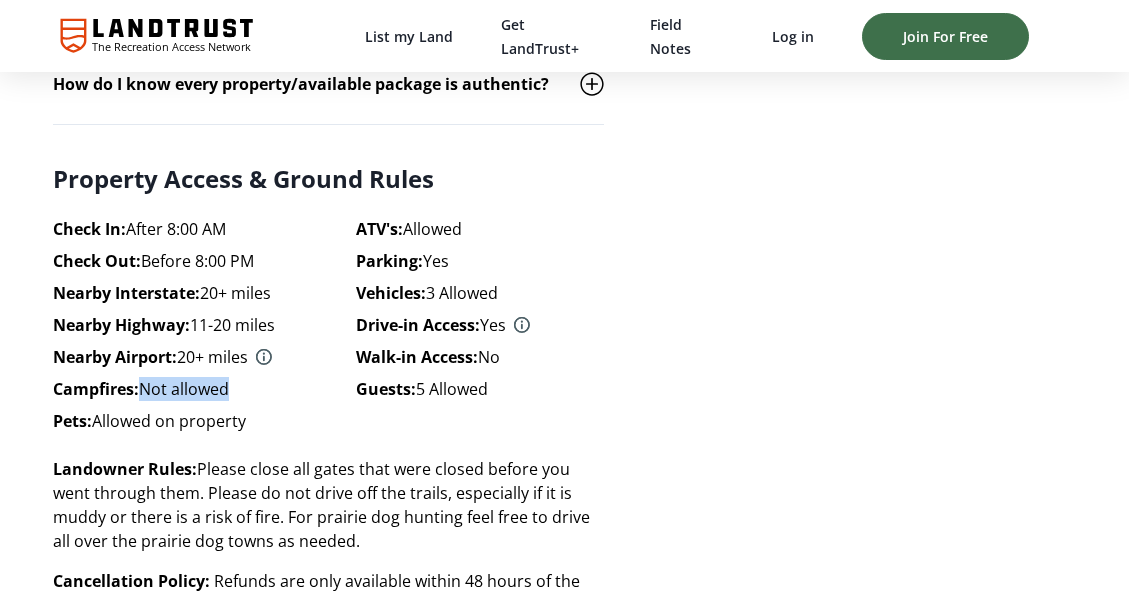 drag, startPoint x: 145, startPoint y: 392, endPoint x: 322, endPoint y: 398, distance: 177.10167 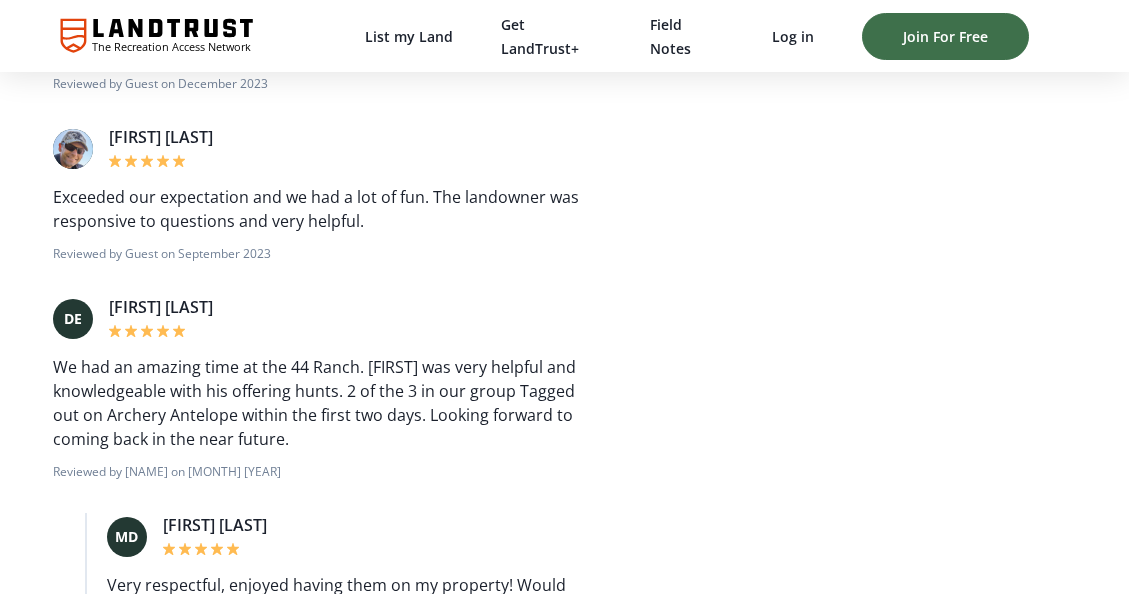 scroll, scrollTop: 5674, scrollLeft: 0, axis: vertical 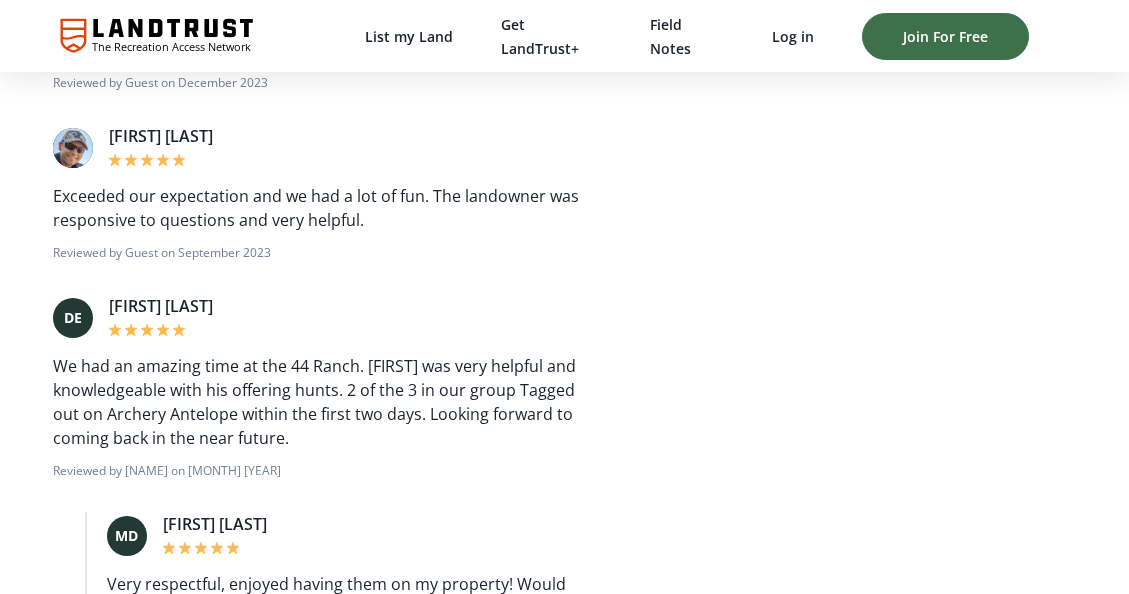 click on "Upgrade Today To Get Early Access to the newest properties and hunts. Enjoy an early access period and be the first to contact landowners and book newly listed properties before non-LandTrust+ members. Easily find new properties and hunts Be the first to book new properties Lock in the ideal dates for your hunt Learn More Maybe Later MD Hosted by Michael D 5.0 ( 10 reviews ) Questions about activities, lodging or amenities? Contact Landowner View Bio" at bounding box center [852, -1373] 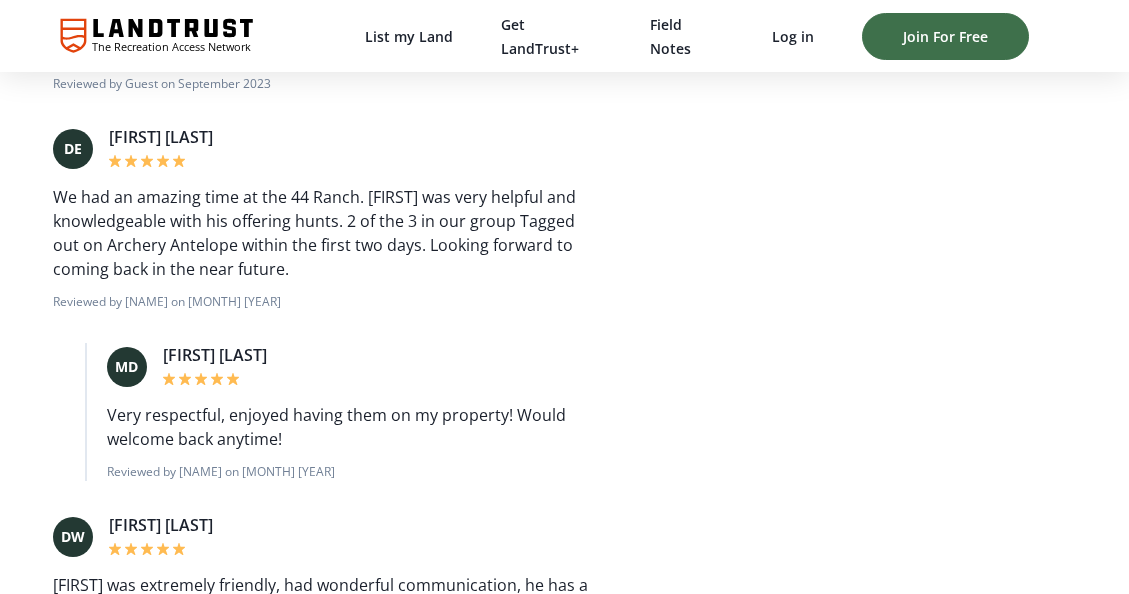 click on "Upgrade Today To Get Early Access to the newest properties and hunts. Enjoy an early access period and be the first to contact landowners and book newly listed properties before non-LandTrust+ members. Easily find new properties and hunts Be the first to book new properties Lock in the ideal dates for your hunt Learn More Maybe Later MD Hosted by Michael D 5.0 ( 10 reviews ) Questions about activities, lodging or amenities? Contact Landowner View Bio" at bounding box center [852, -1542] 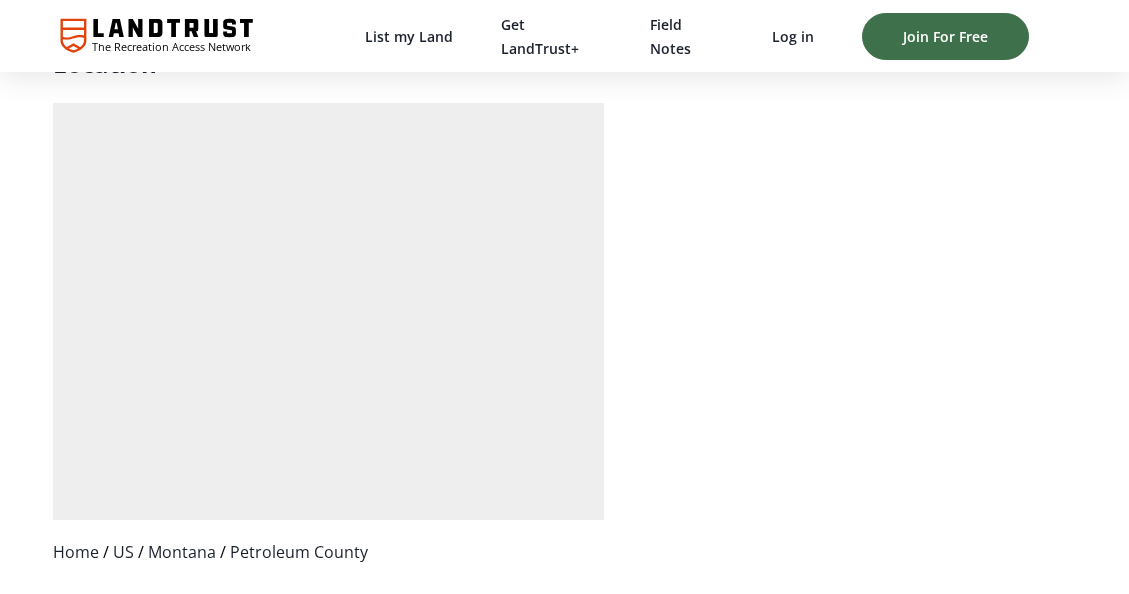 scroll, scrollTop: 7488, scrollLeft: 0, axis: vertical 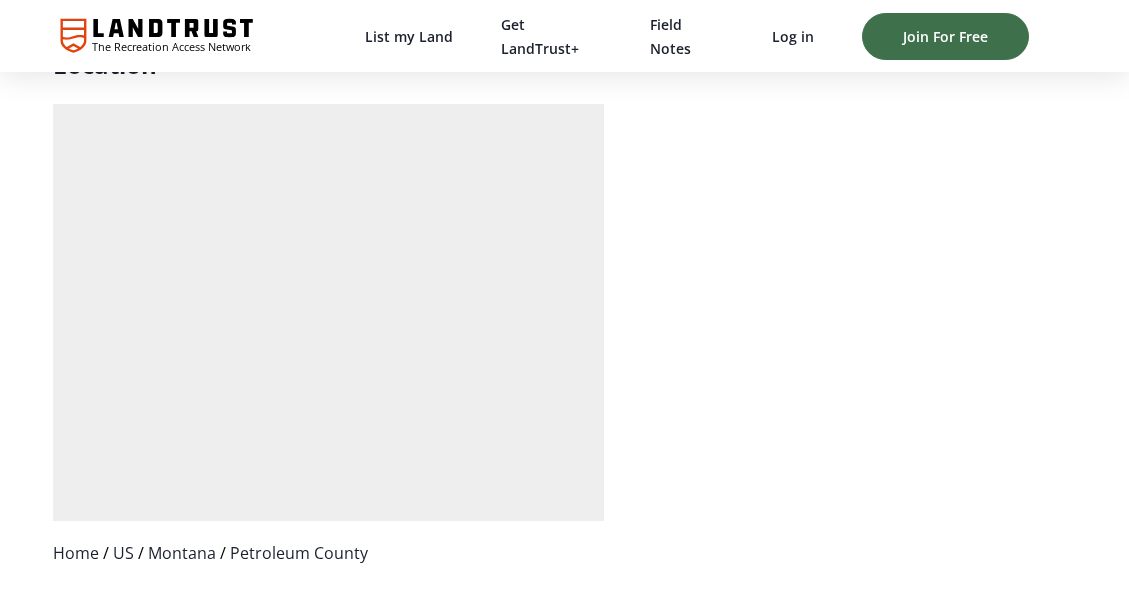 click at bounding box center [328, 116] 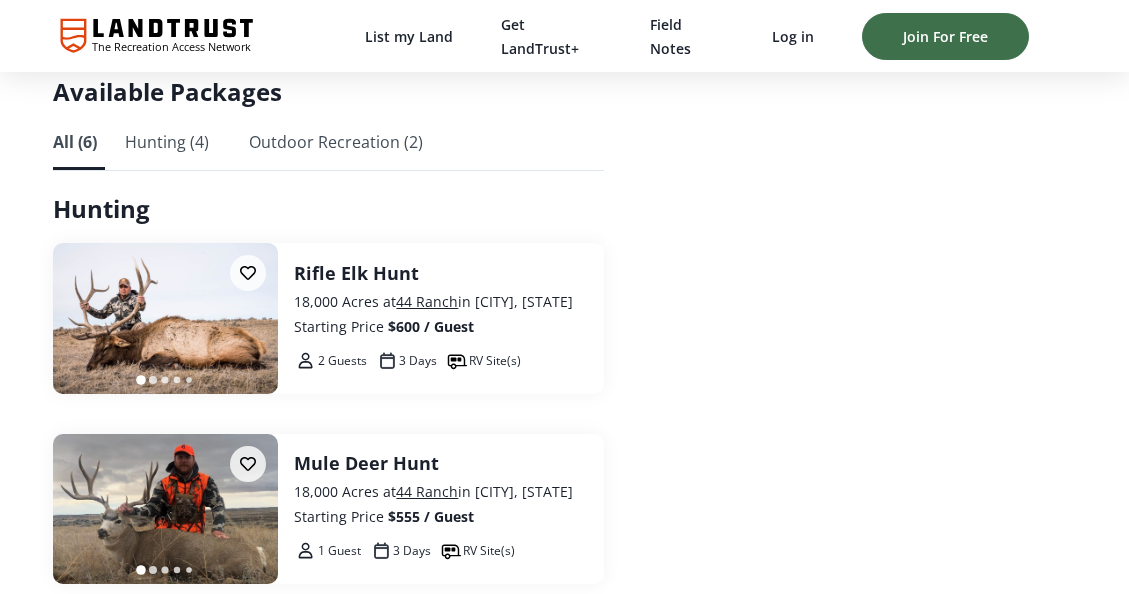 scroll, scrollTop: 1557, scrollLeft: 0, axis: vertical 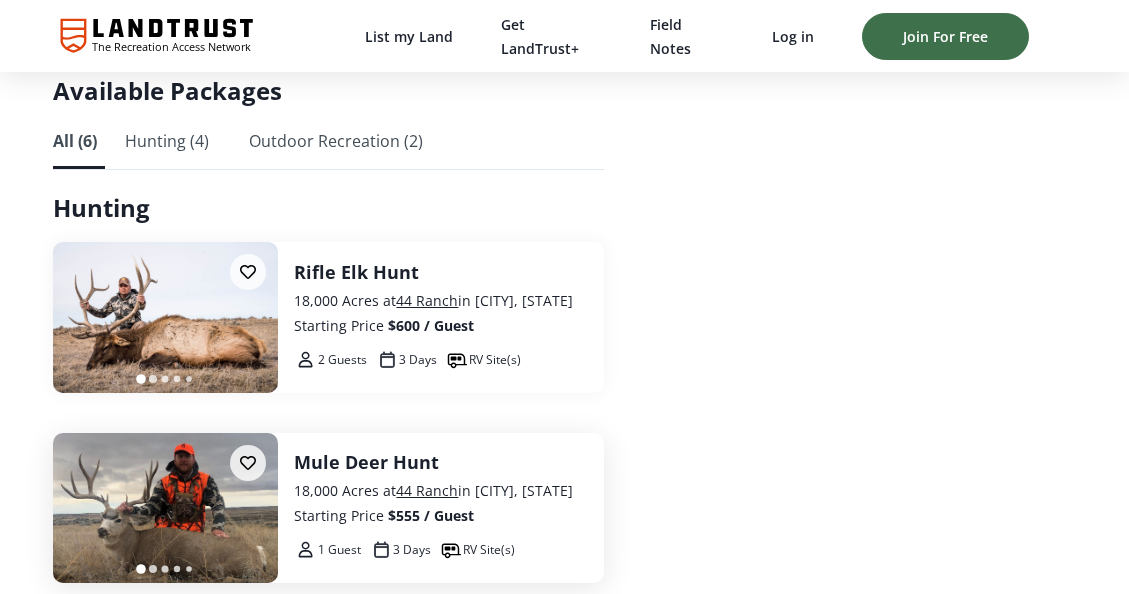 click on "Mule Deer Hunt" at bounding box center [440, 462] 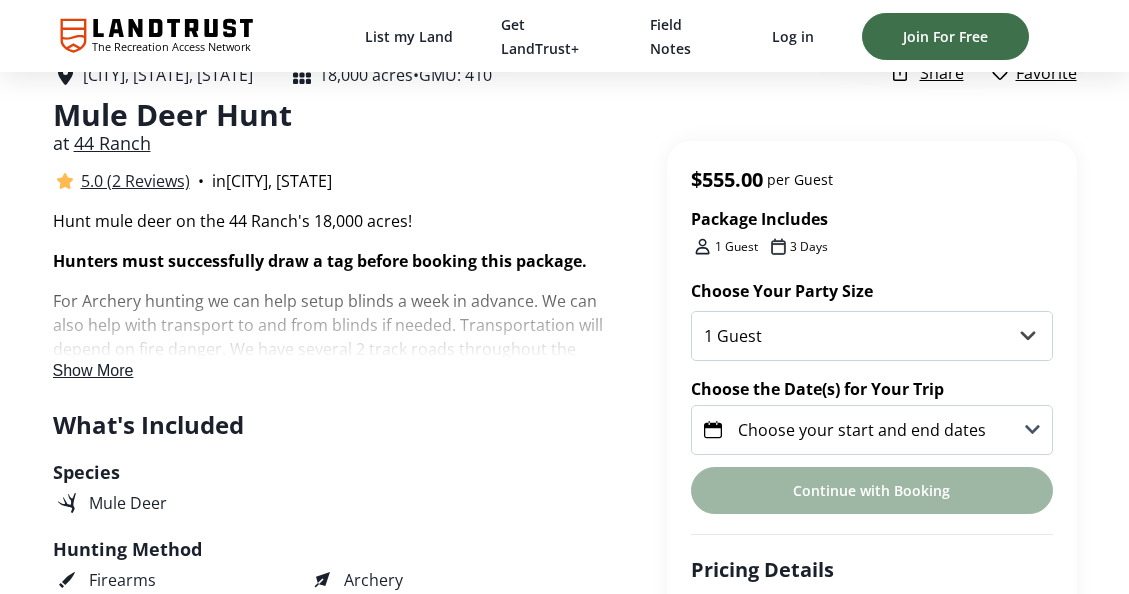scroll, scrollTop: 387, scrollLeft: 0, axis: vertical 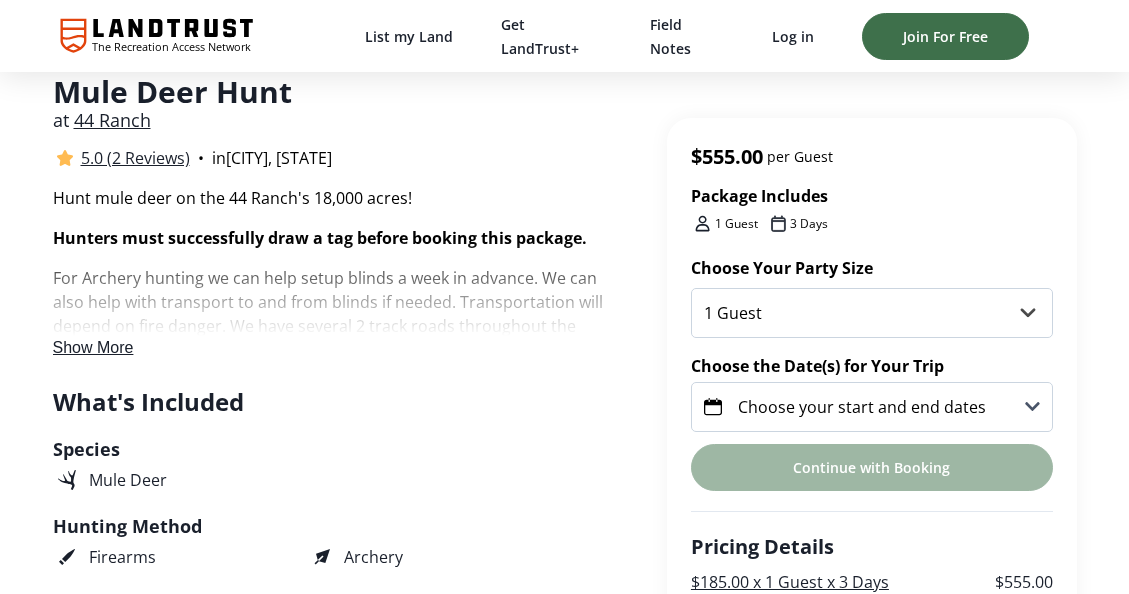 click on "Show More" at bounding box center [93, 347] 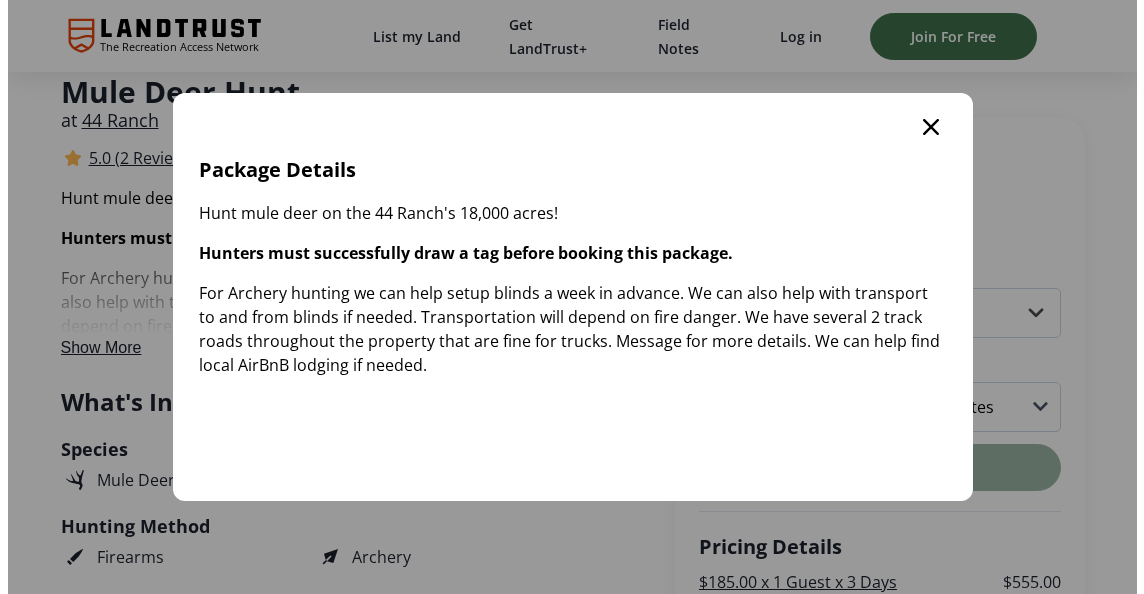 scroll, scrollTop: 0, scrollLeft: 0, axis: both 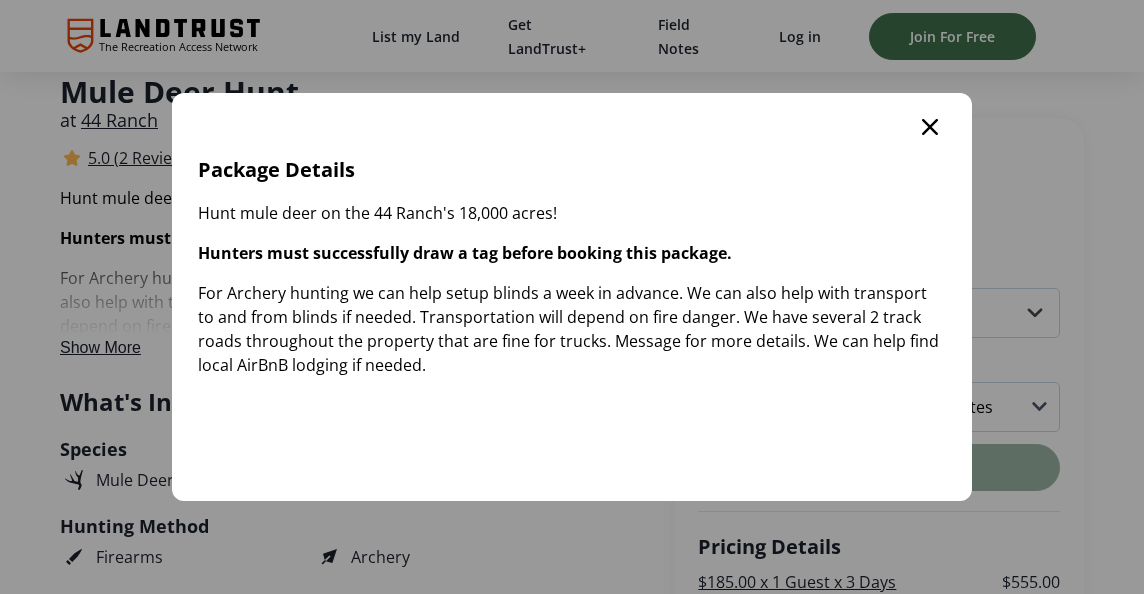 click 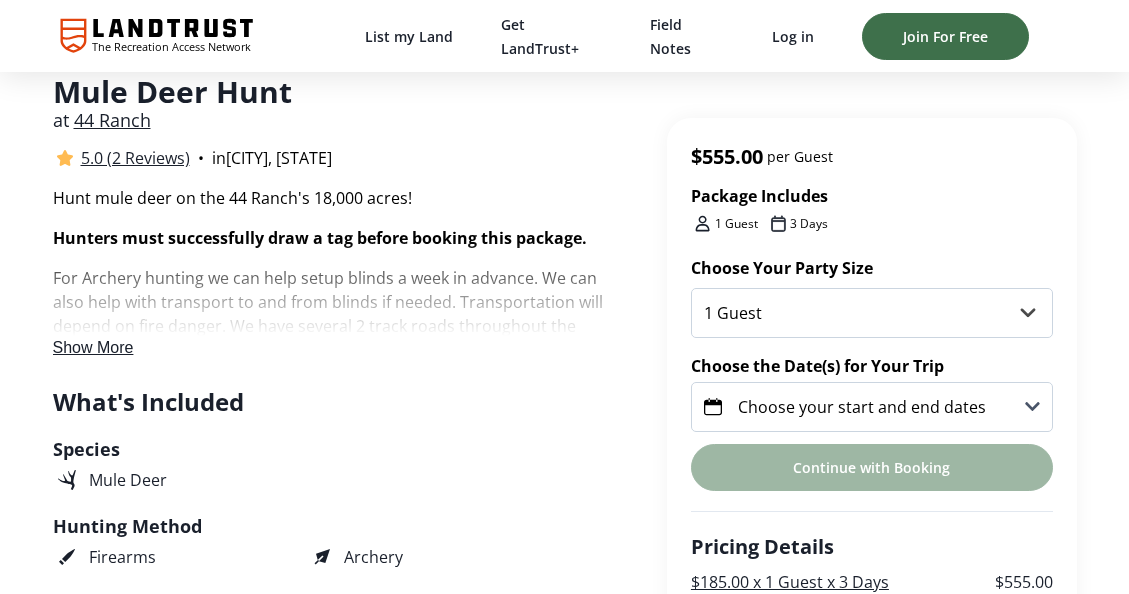 scroll, scrollTop: 0, scrollLeft: 0, axis: both 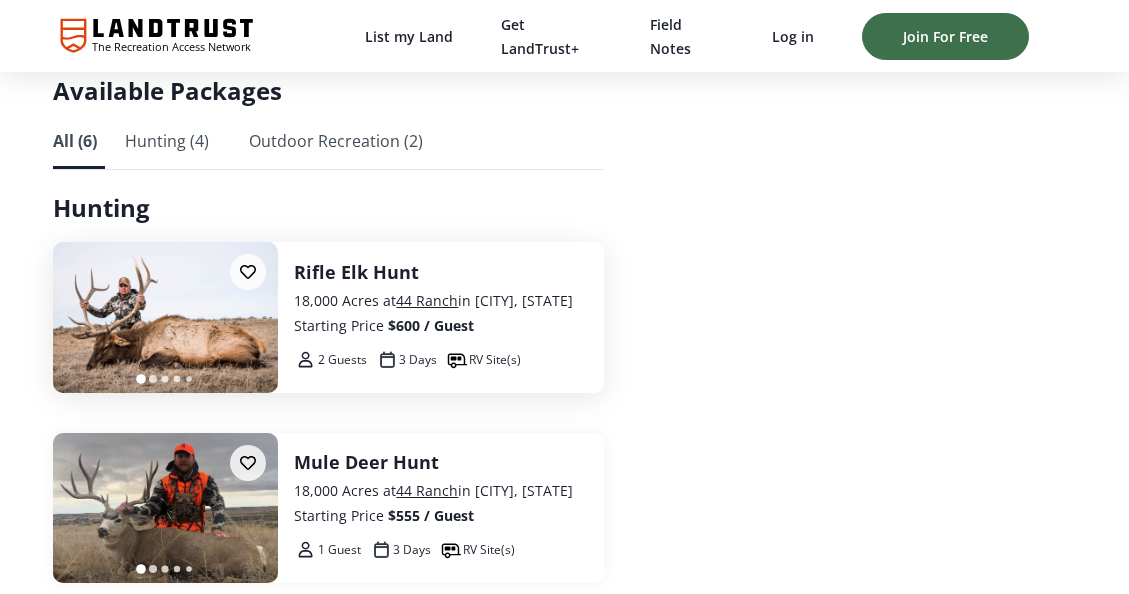 click on "Rifle Elk Hunt" at bounding box center (440, 272) 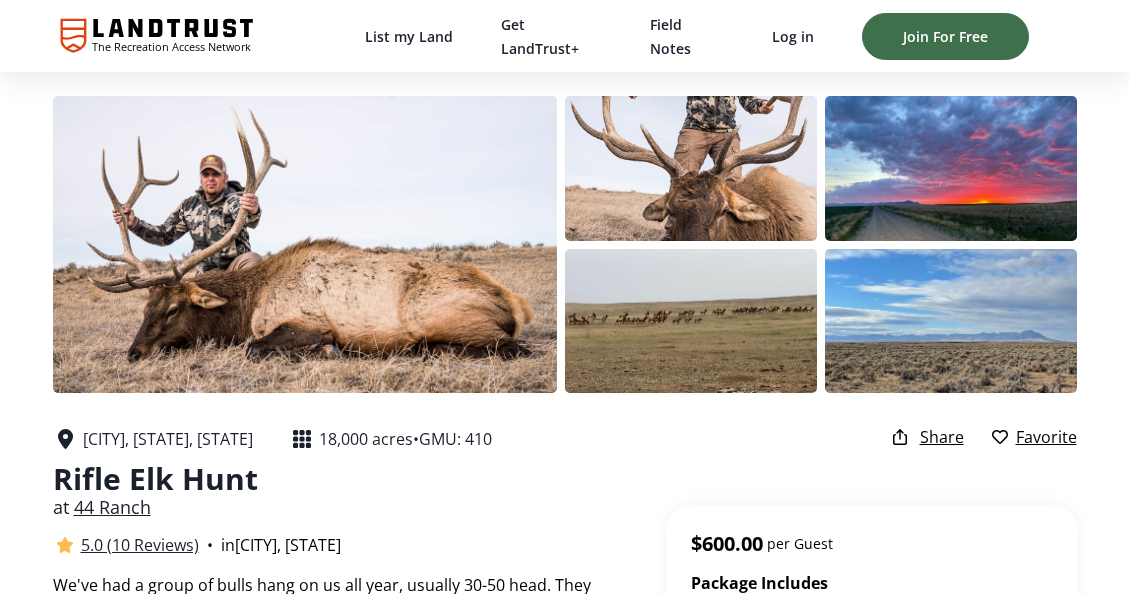 scroll, scrollTop: 255, scrollLeft: 0, axis: vertical 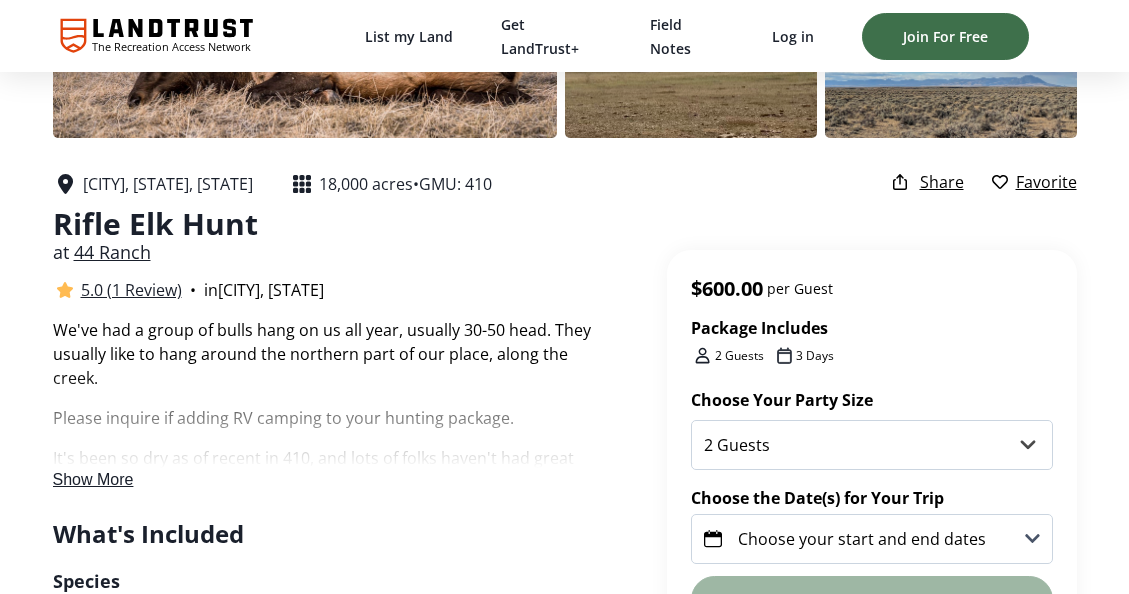 click on "Show More" at bounding box center [93, 479] 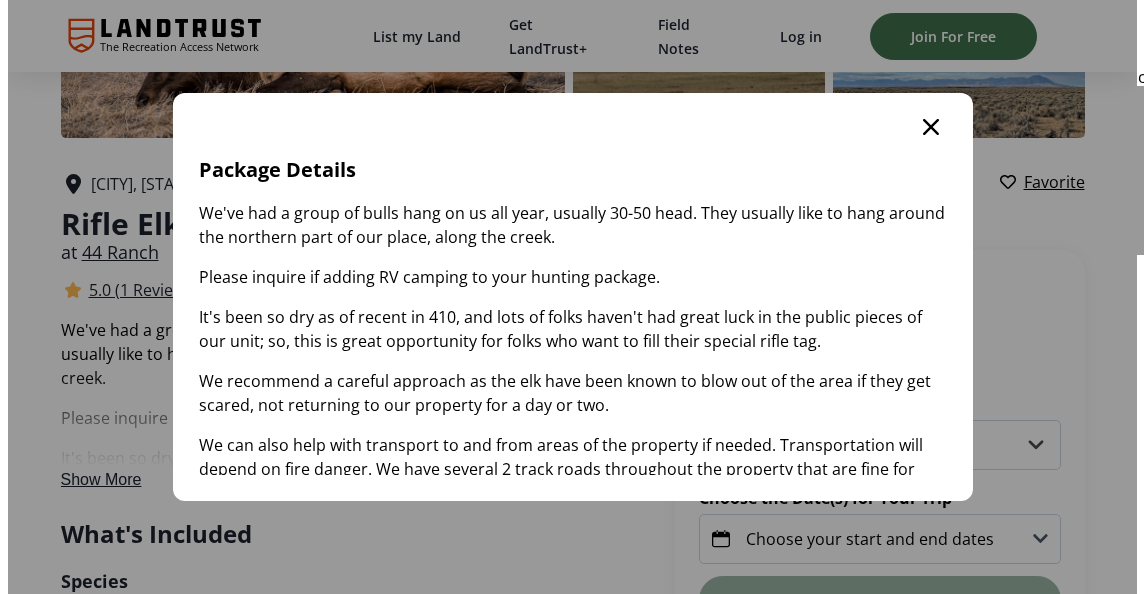 scroll, scrollTop: 0, scrollLeft: 0, axis: both 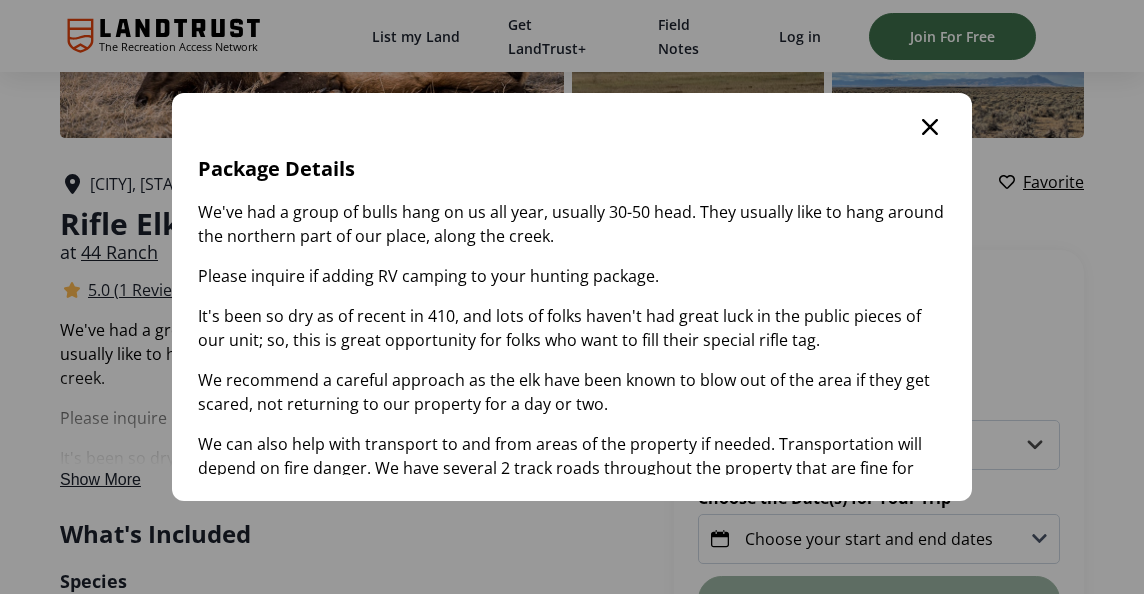 click on "Package Details We've had a group of bulls hang on us all year, usually 30-50 head. They usually like to hang around the northern part of our place, along the creek.
Please inquire if adding RV camping to your hunting package.
It's been so dry as of recent in 410, and lots of folks haven't had great luck in the public pieces of our unit; so, this is great opportunity for folks who want to fill their special rifle tag.
We recommend a careful approach as the elk have been known to blow out of the area if they get scared, not returning to our property for a day or two.
We can also help with transport to and from areas of the property if needed. Transportation will depend on fire danger. We have several 2 track roads throughout the property that are fine for trucks. Message for more details. We can help find local AirBnB lodging if needed." at bounding box center [572, 297] 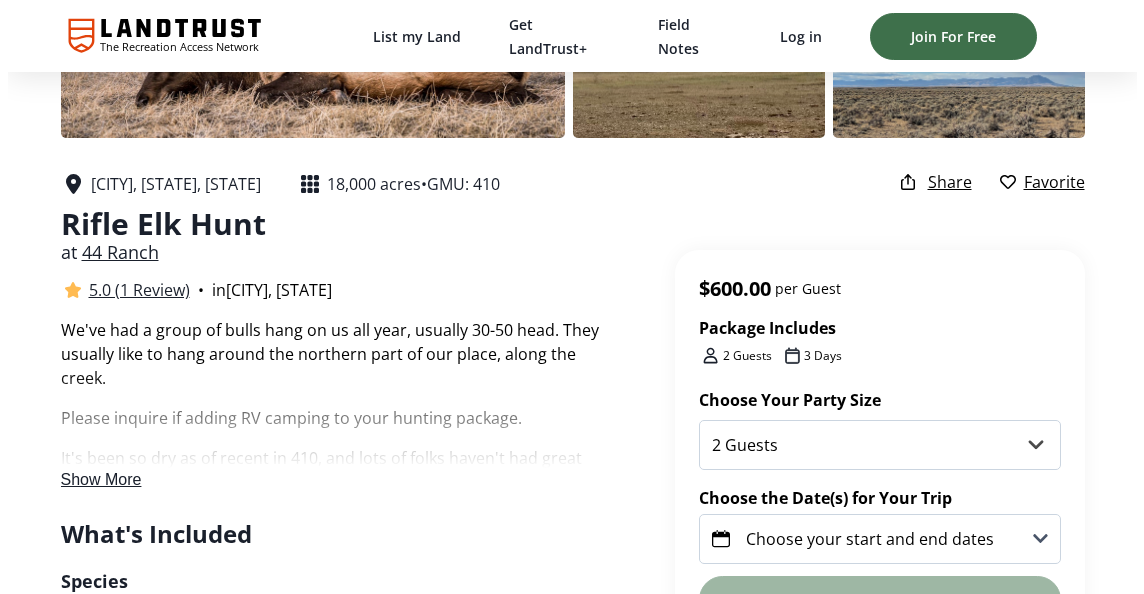 scroll, scrollTop: 0, scrollLeft: 0, axis: both 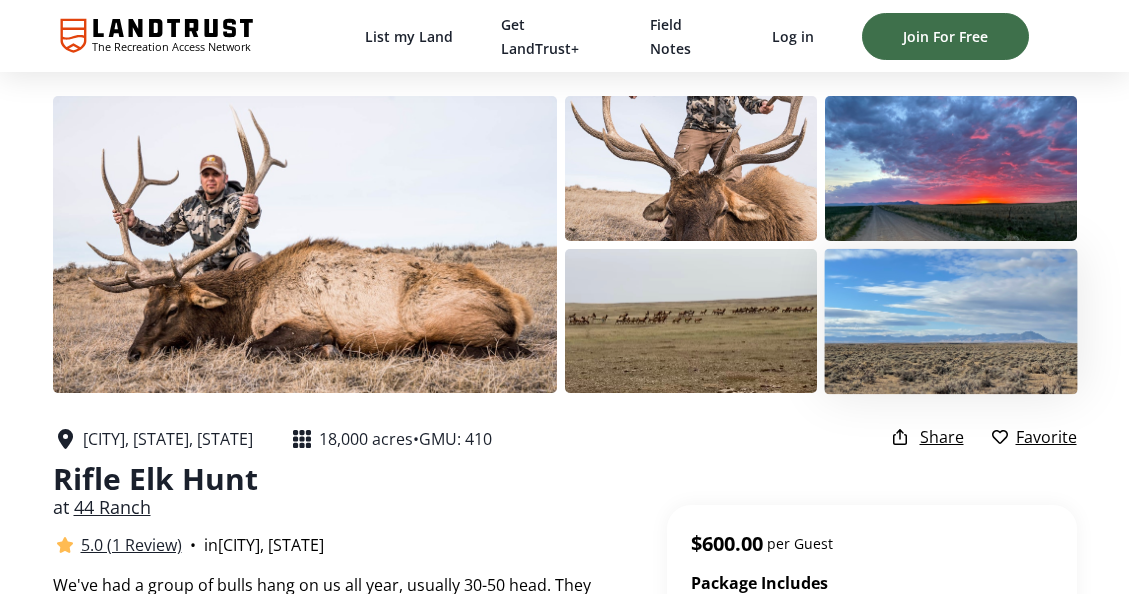 click at bounding box center (950, 320) 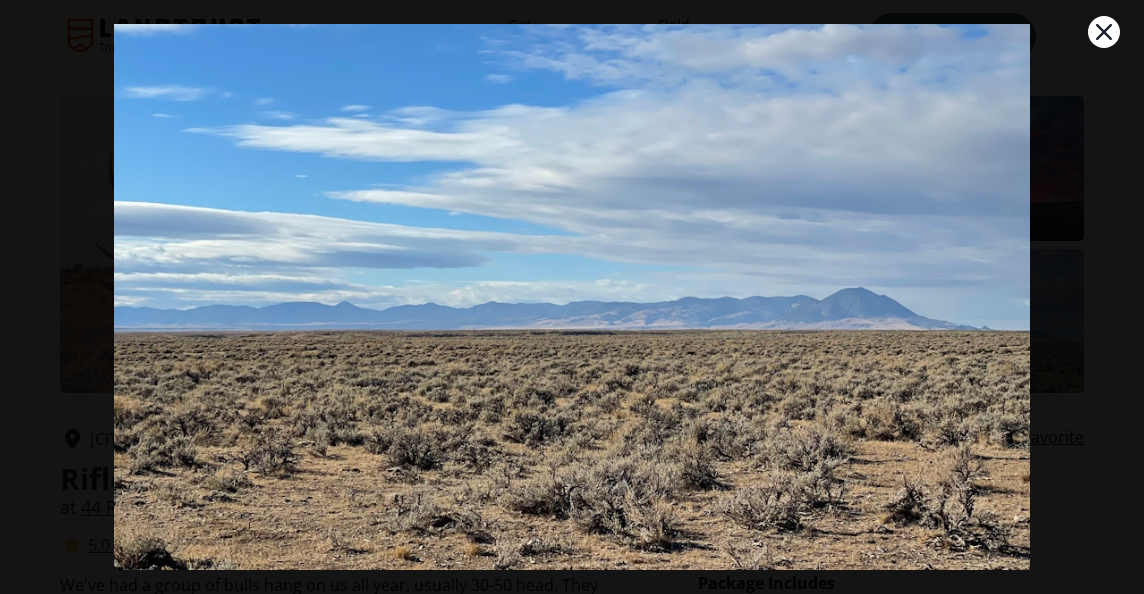 scroll, scrollTop: 93, scrollLeft: 0, axis: vertical 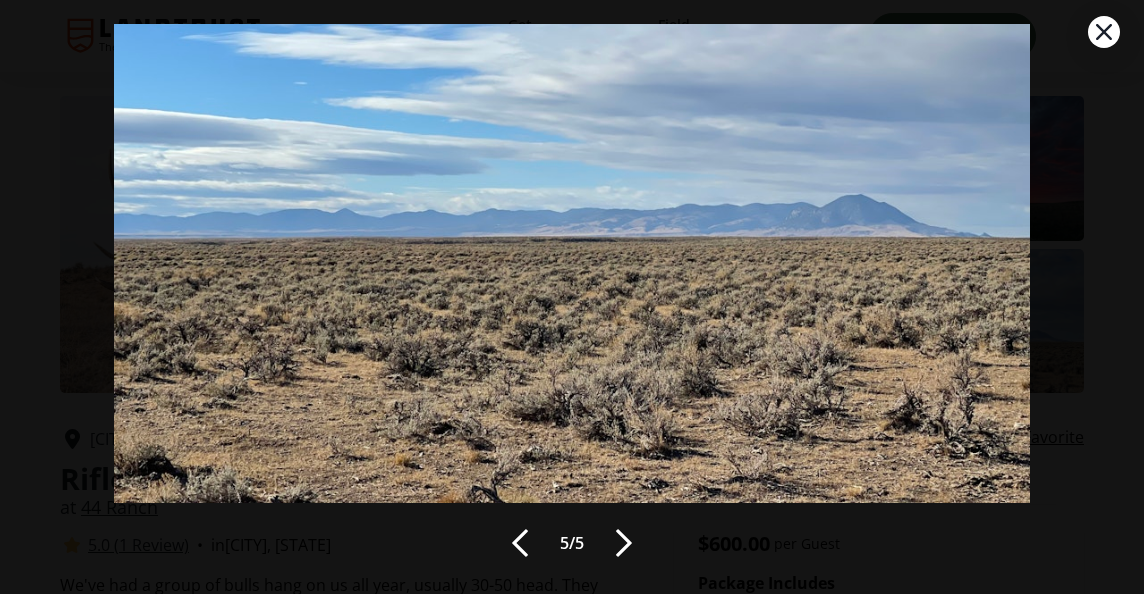 click at bounding box center [520, 543] 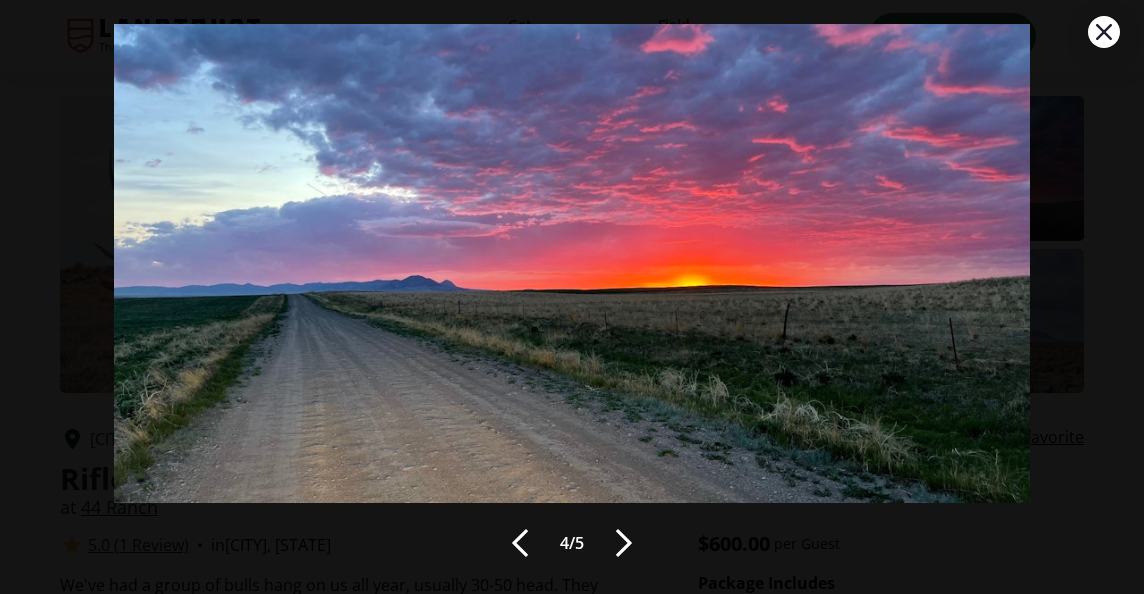click at bounding box center [520, 543] 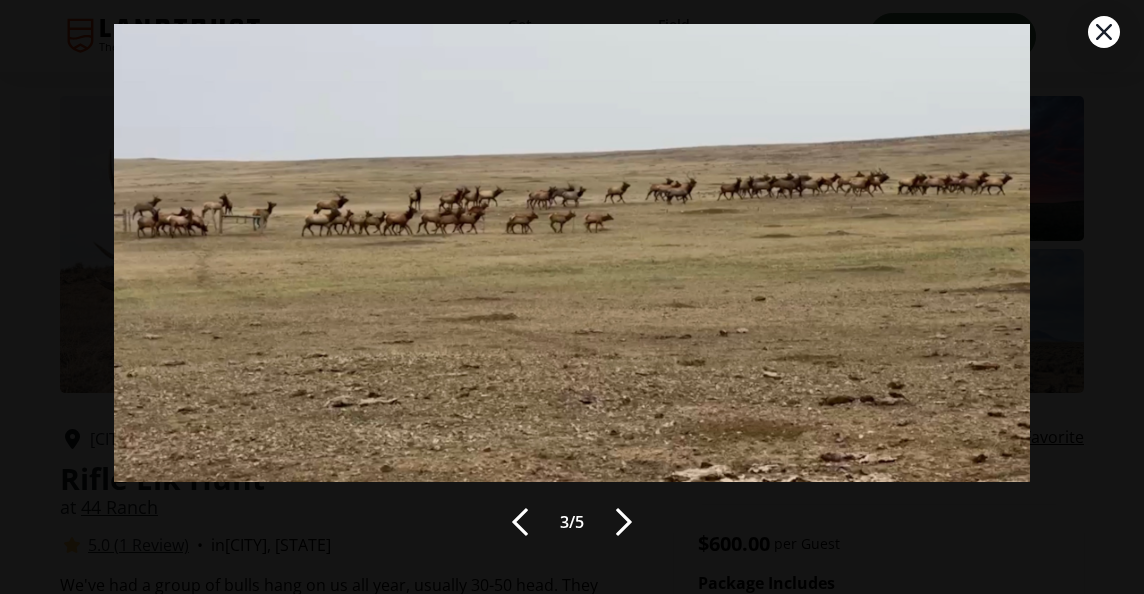 scroll, scrollTop: 29, scrollLeft: 0, axis: vertical 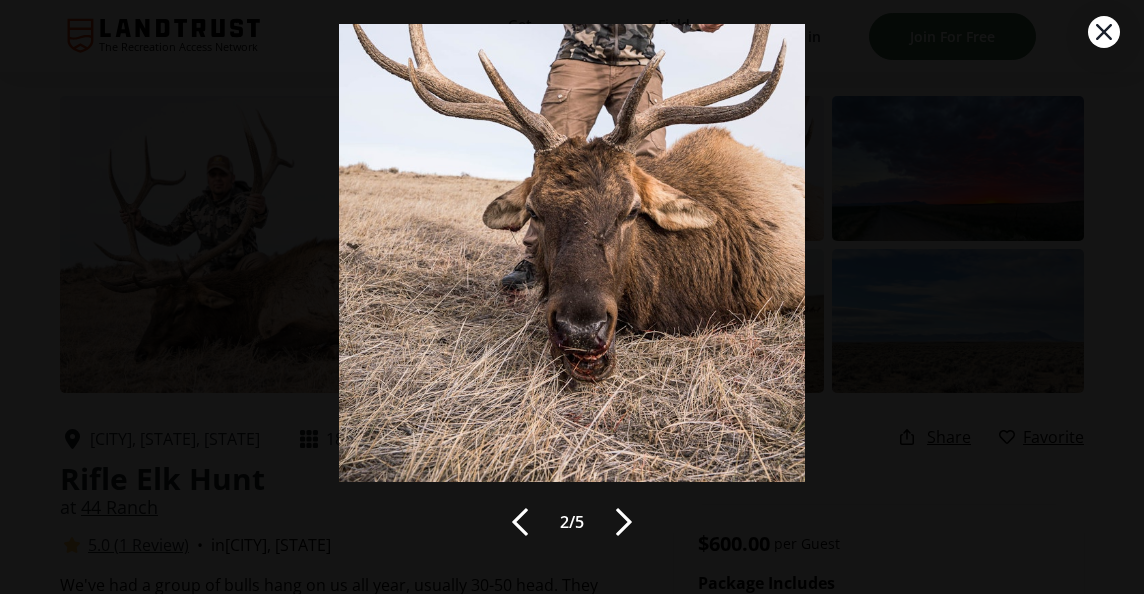 click at bounding box center [520, 522] 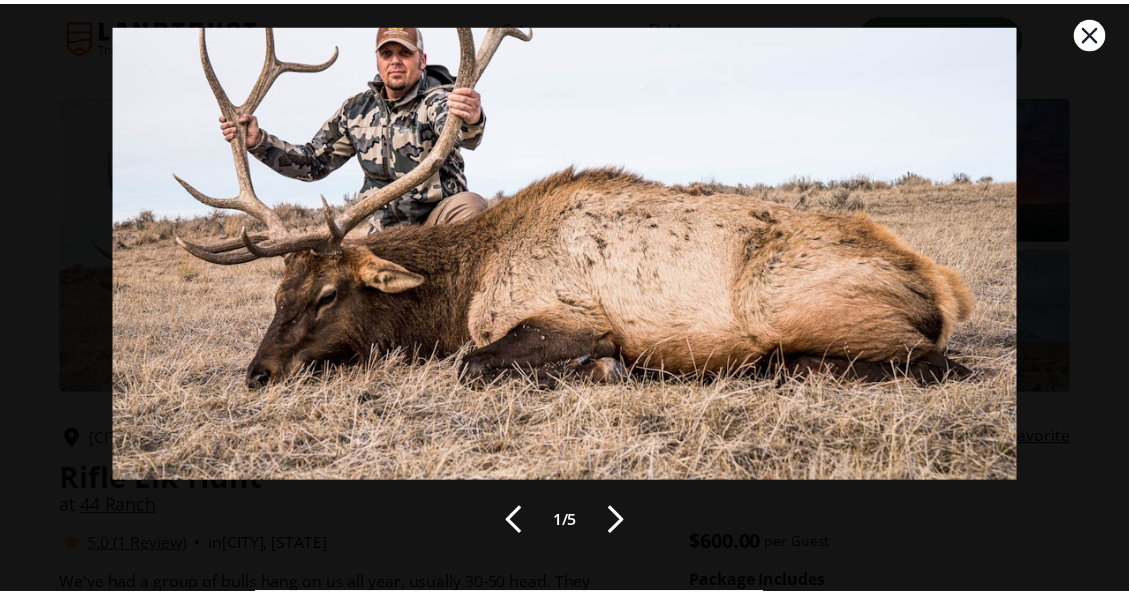 scroll, scrollTop: 0, scrollLeft: 0, axis: both 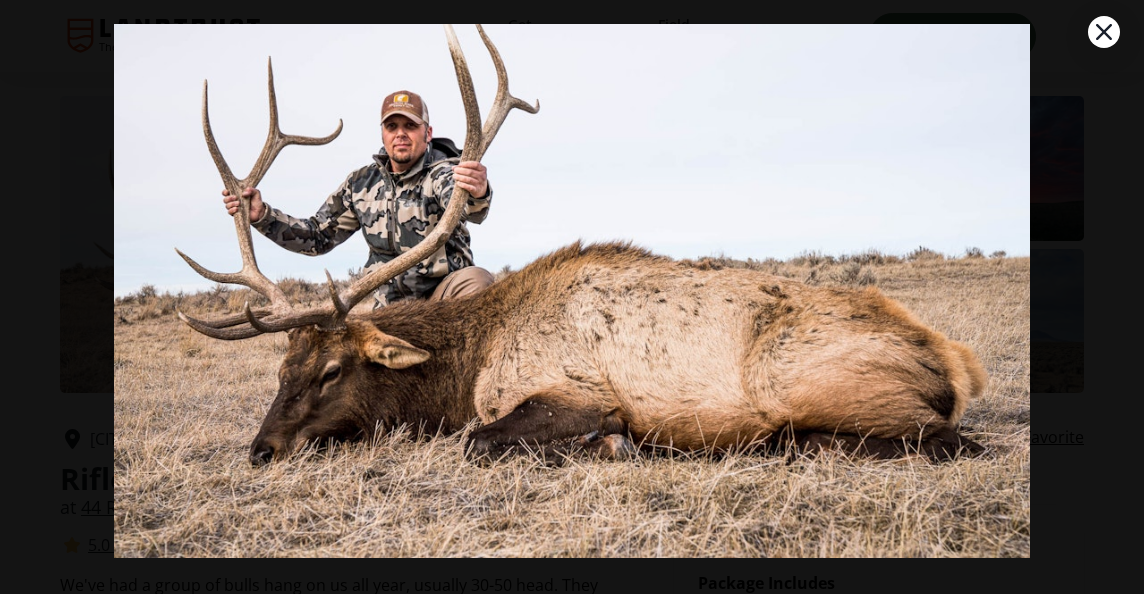 click 